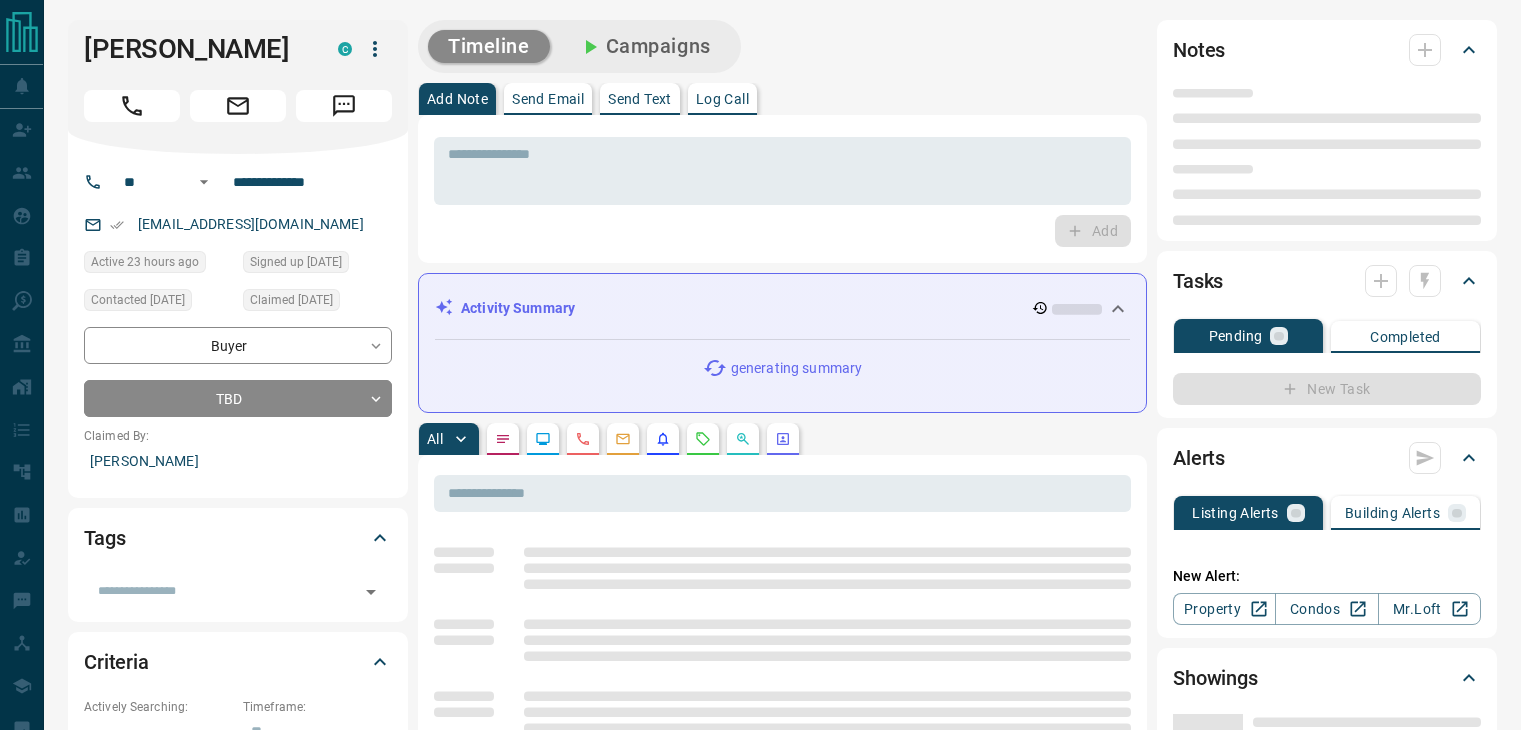 scroll, scrollTop: 0, scrollLeft: 0, axis: both 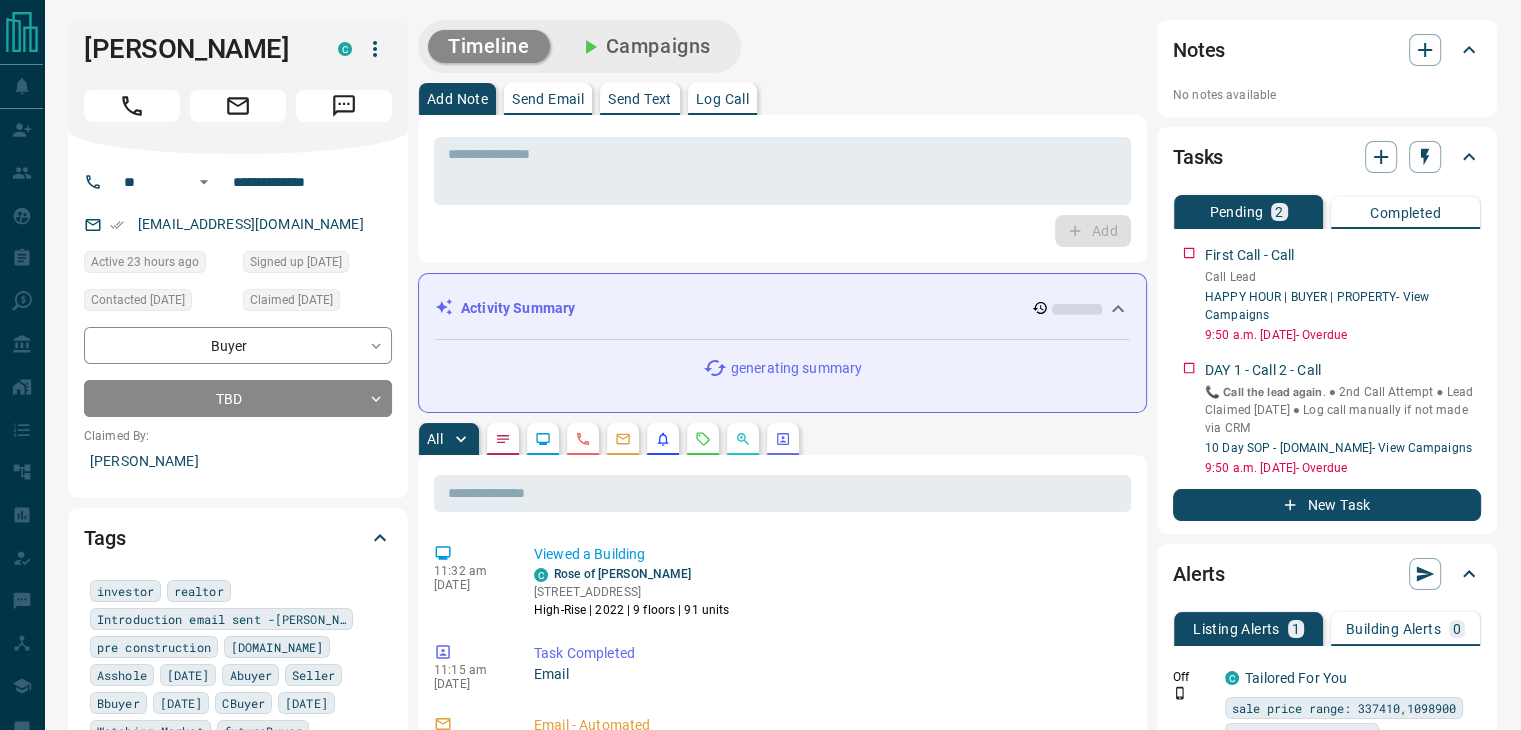 click on "Campaigns" at bounding box center (644, 46) 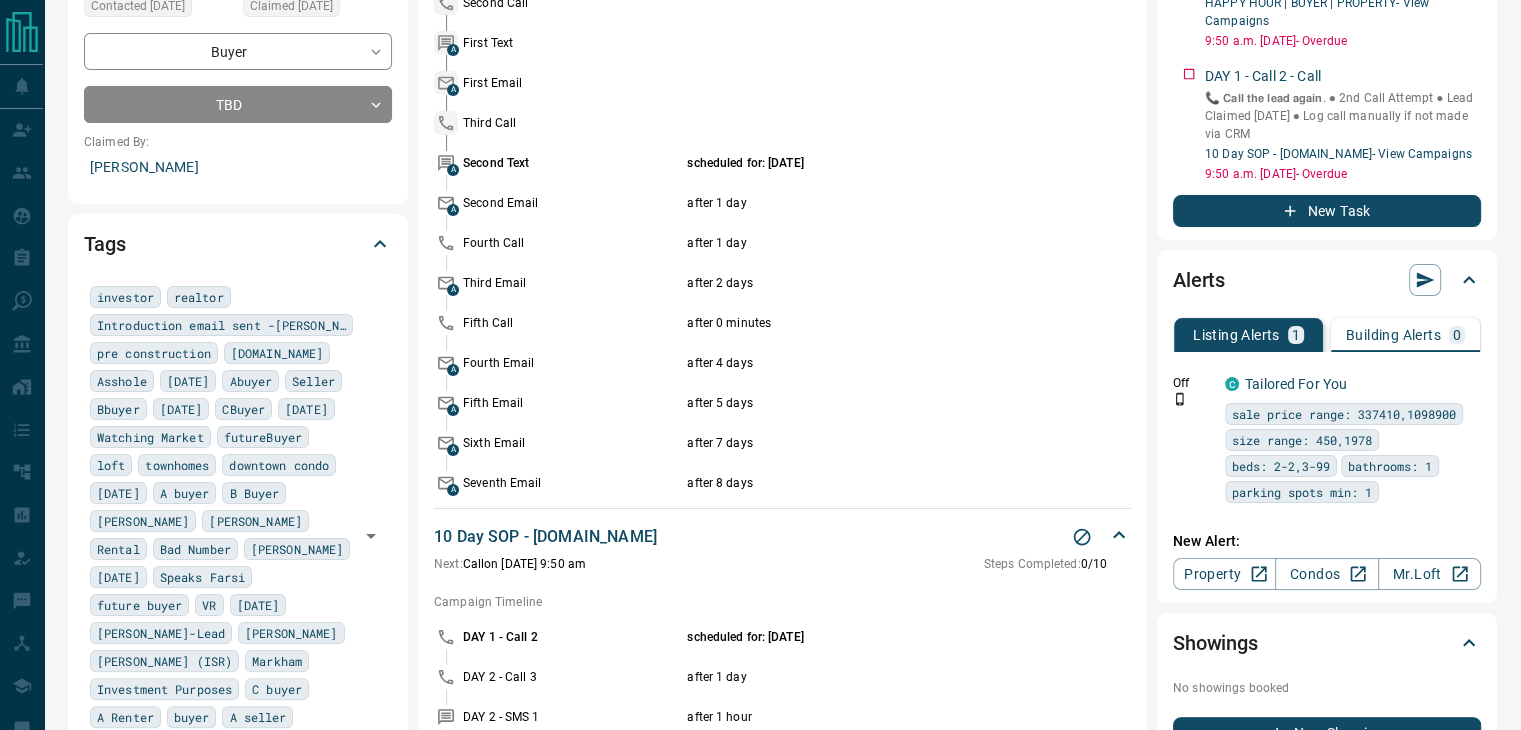 scroll, scrollTop: 324, scrollLeft: 0, axis: vertical 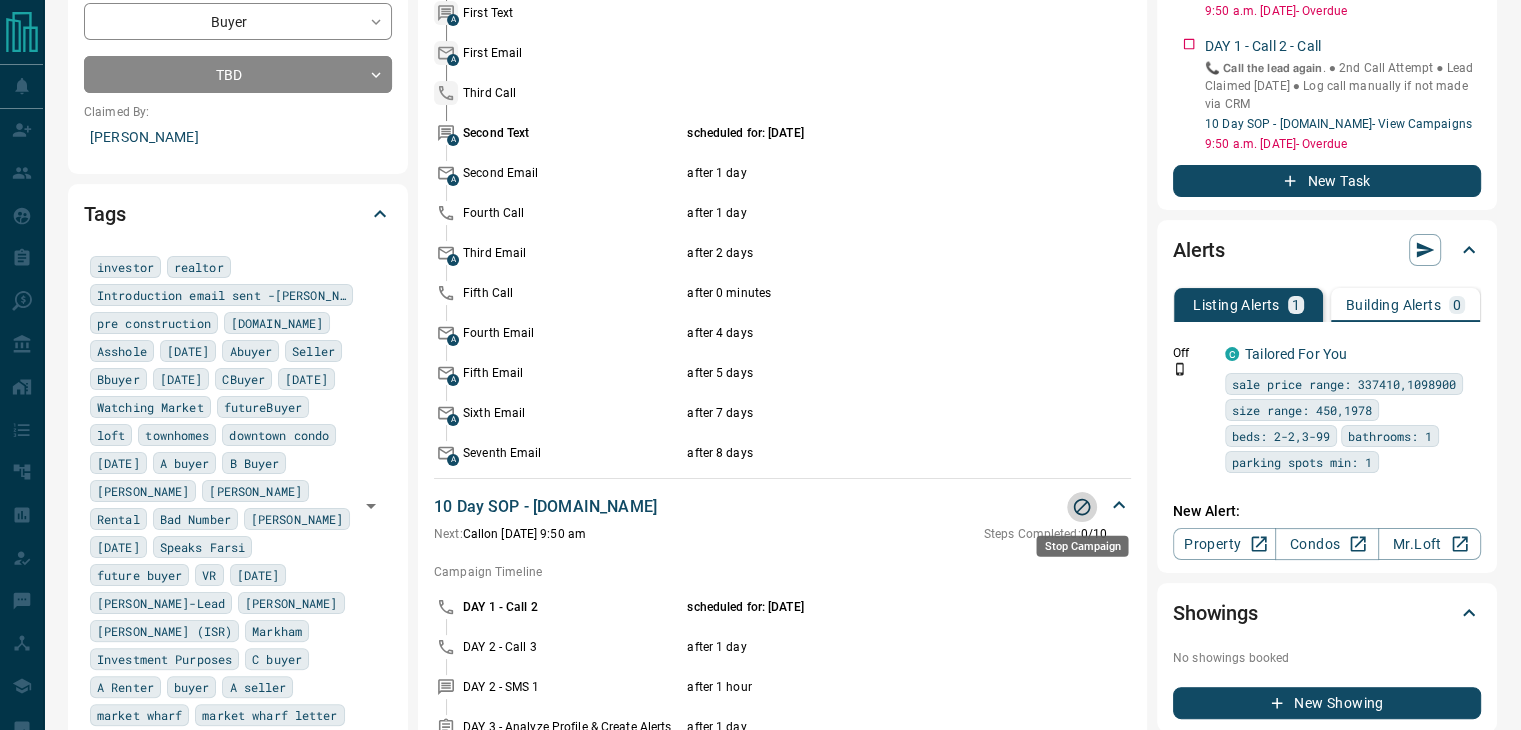 click 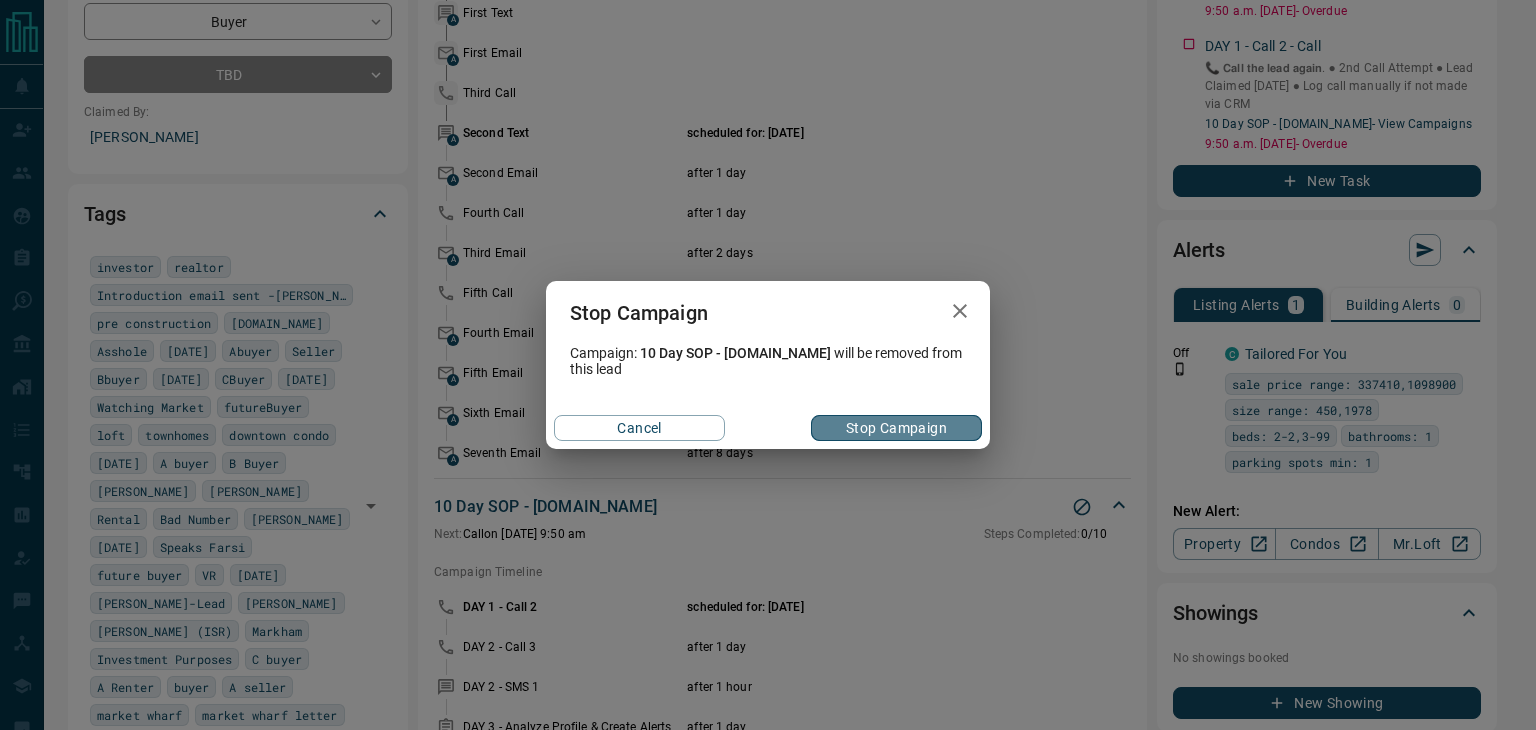 click on "Stop Campaign" at bounding box center [896, 428] 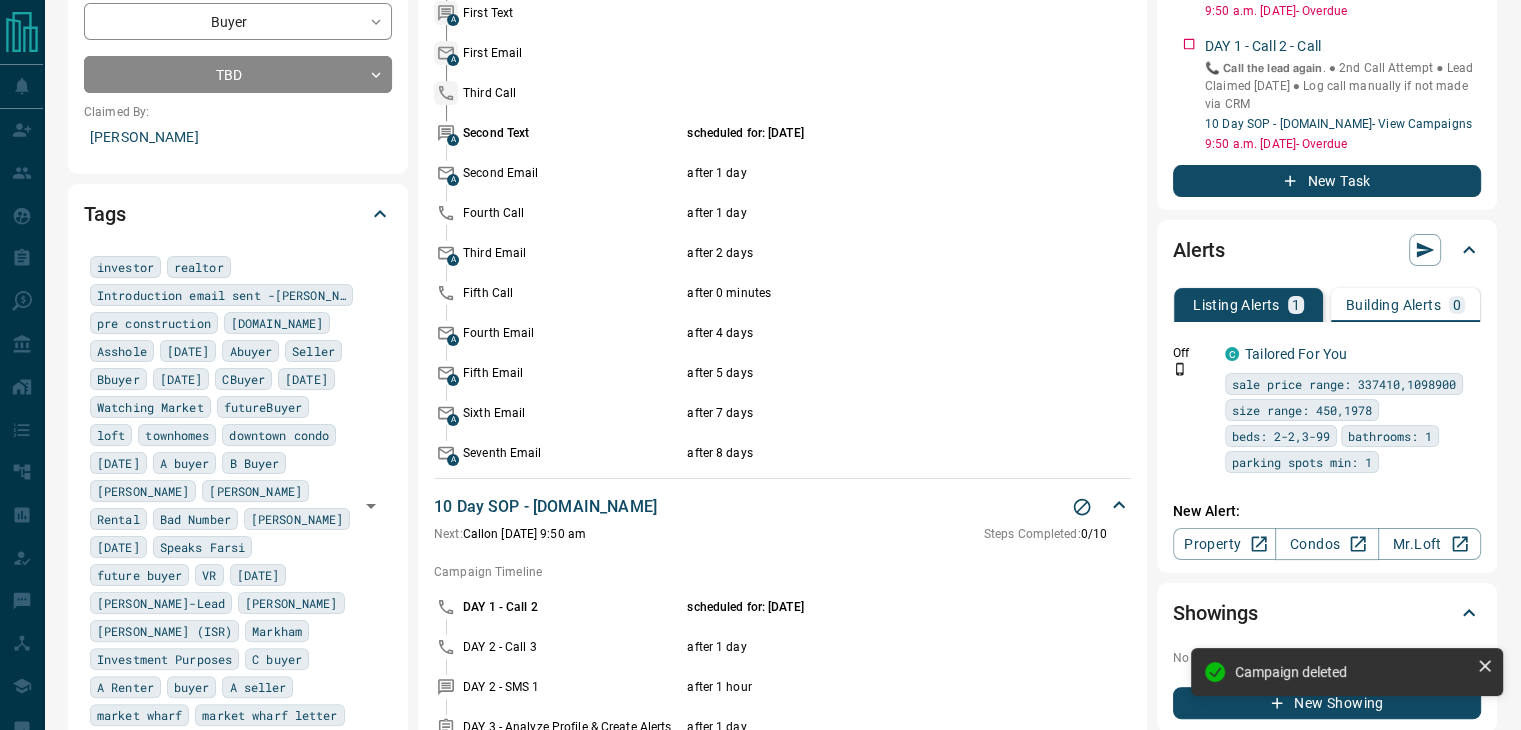 scroll, scrollTop: 0, scrollLeft: 0, axis: both 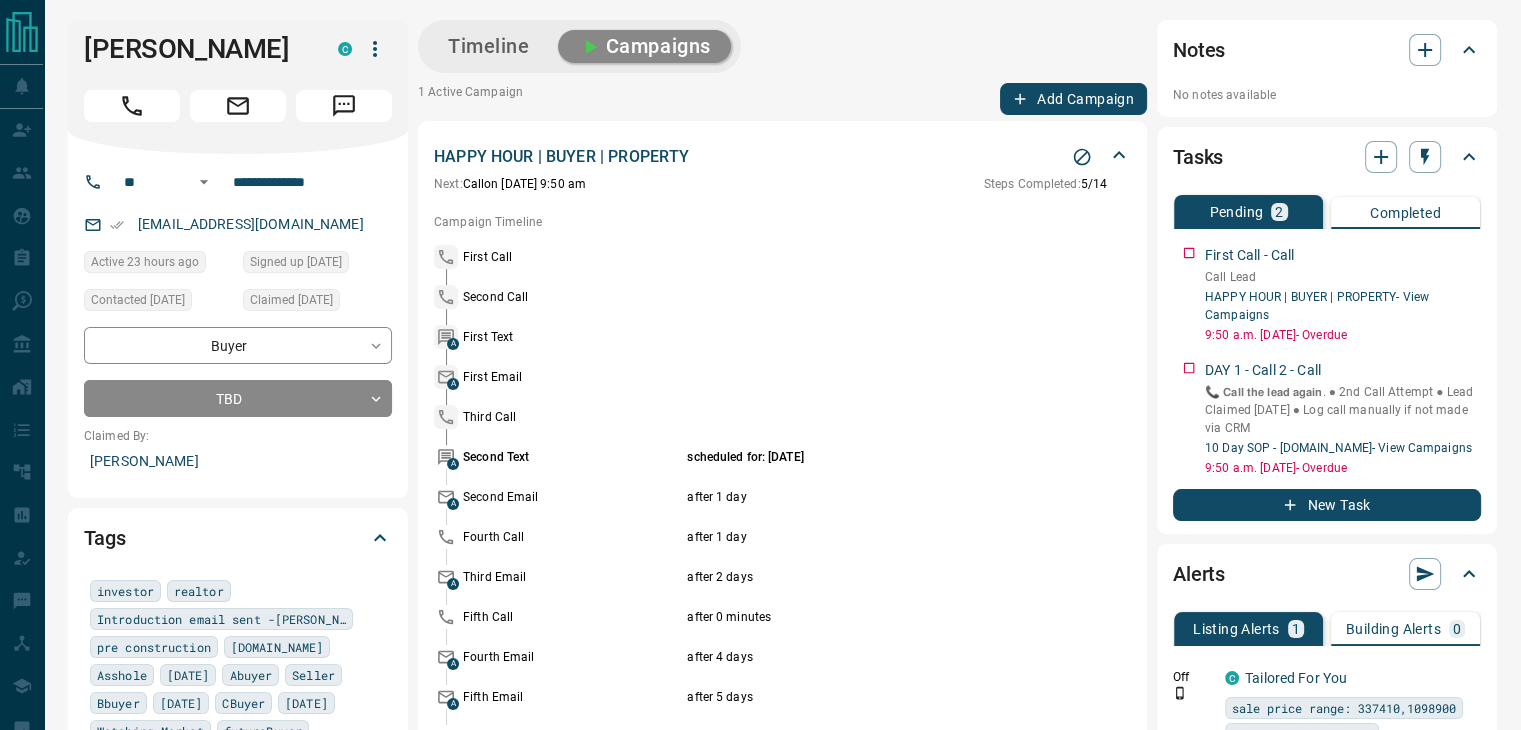 click on "Timeline" at bounding box center [489, 46] 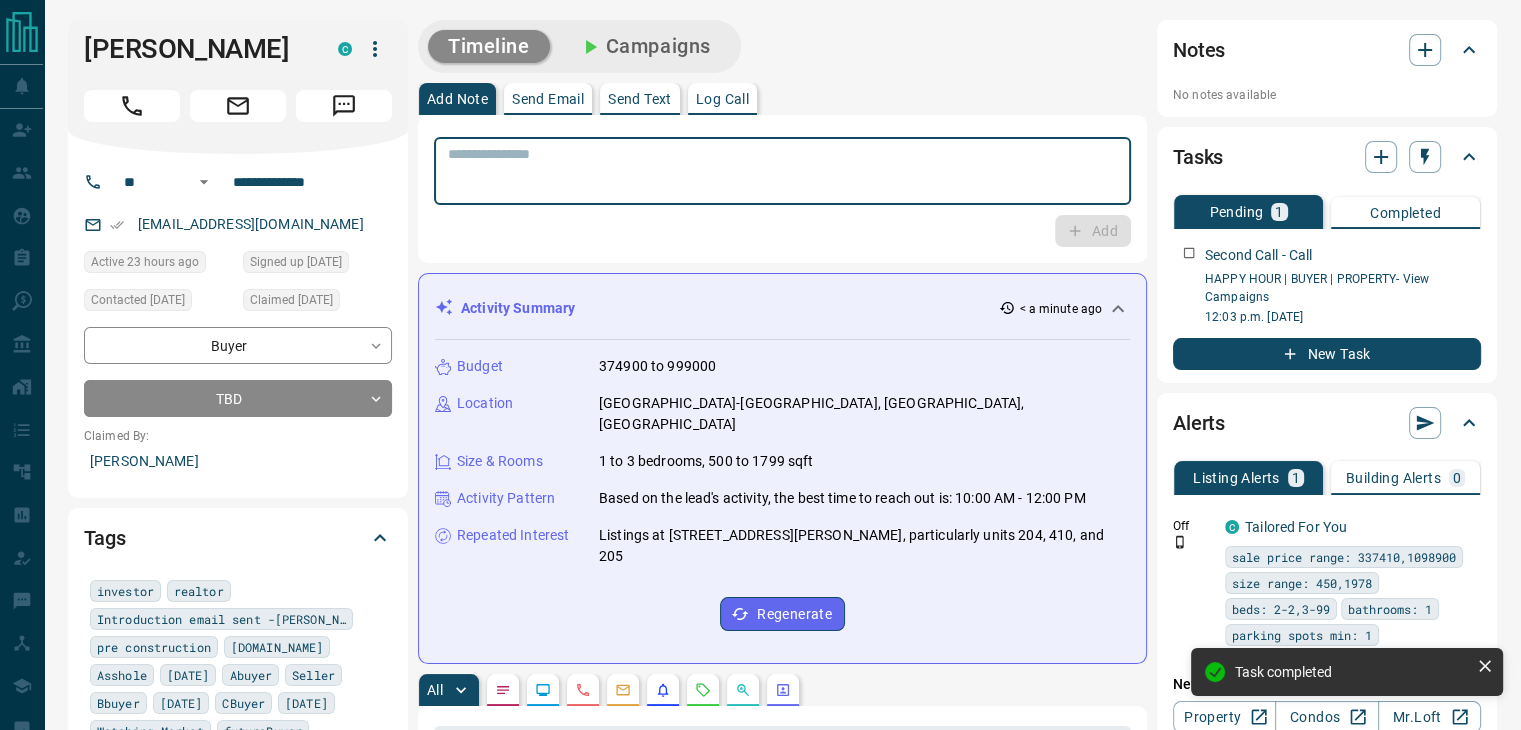 click at bounding box center [782, 171] 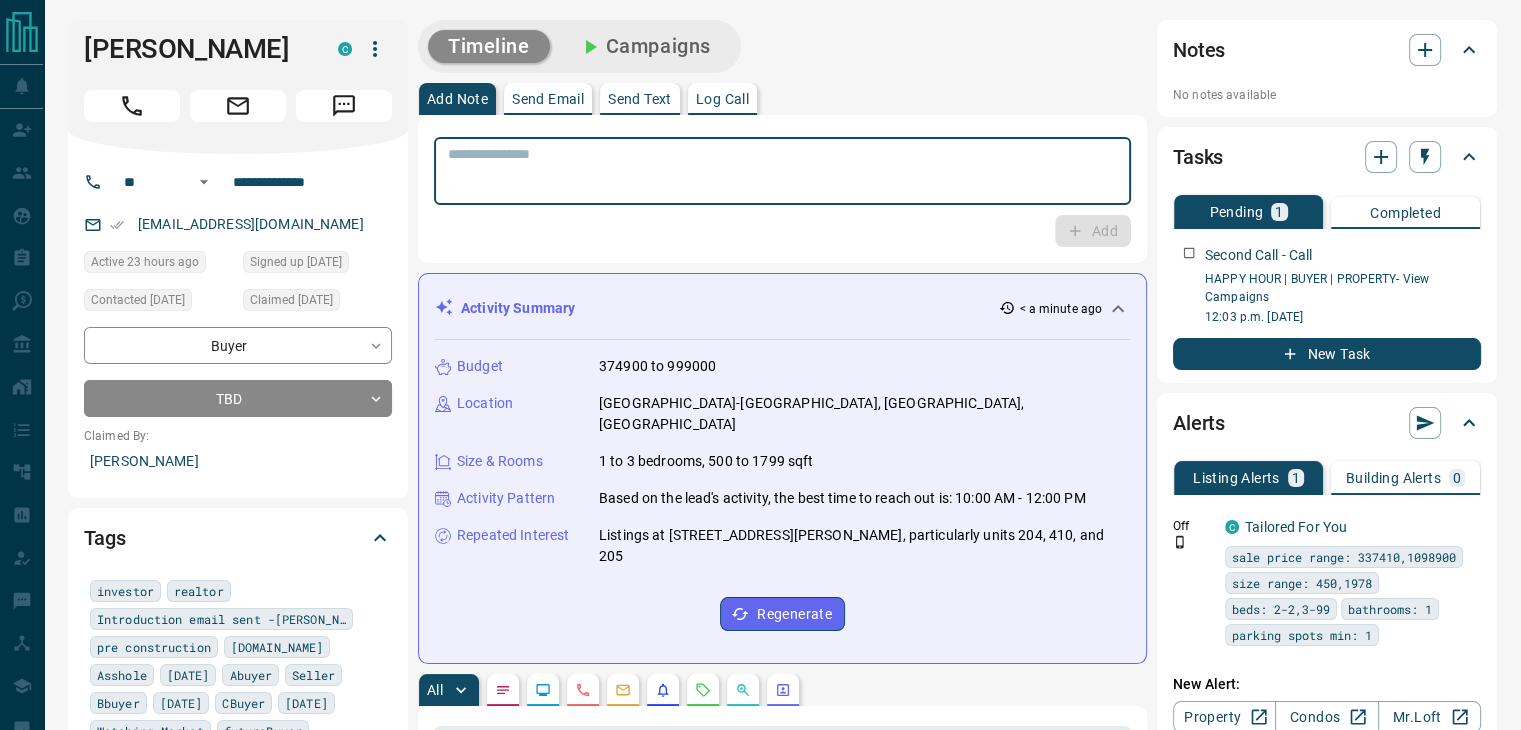 paste on "**********" 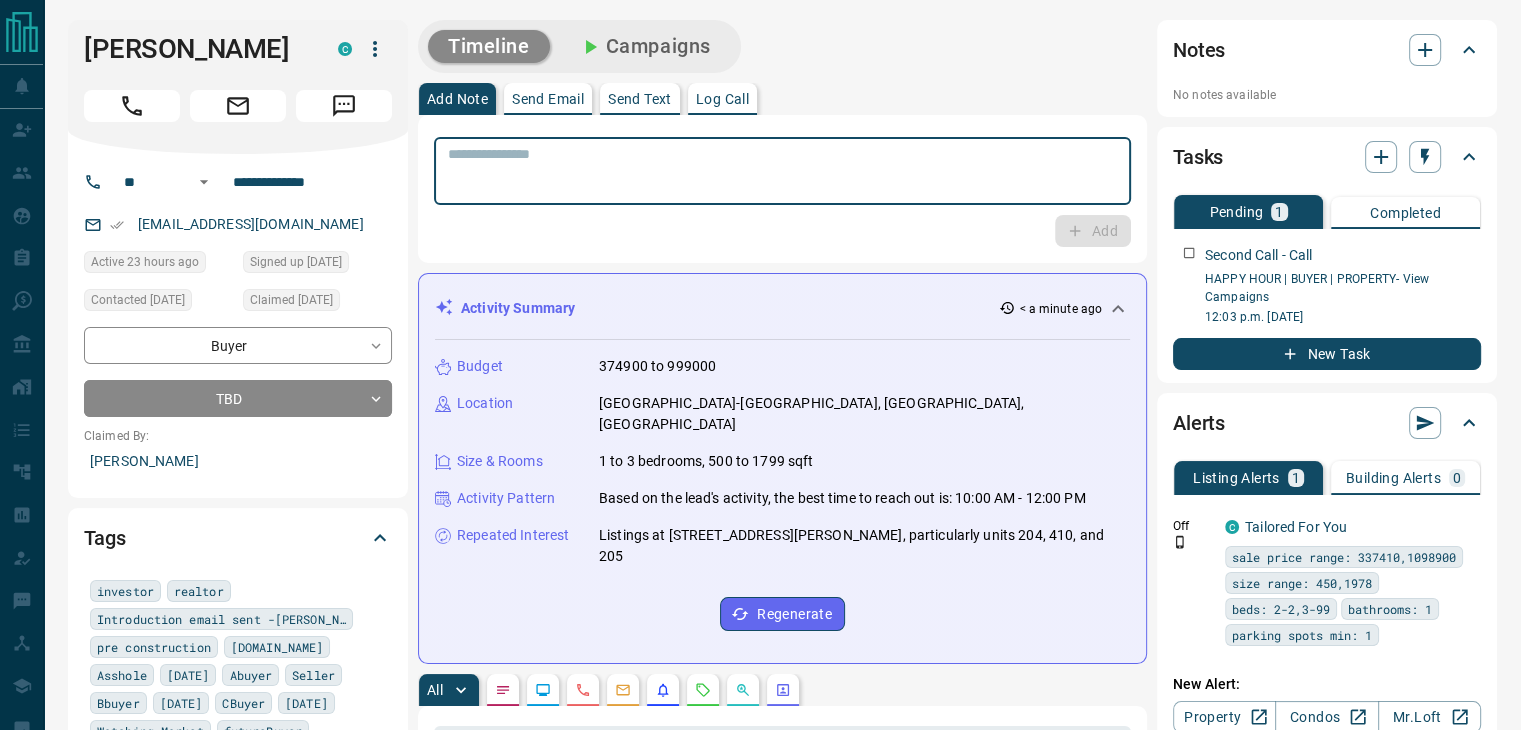 type on "**********" 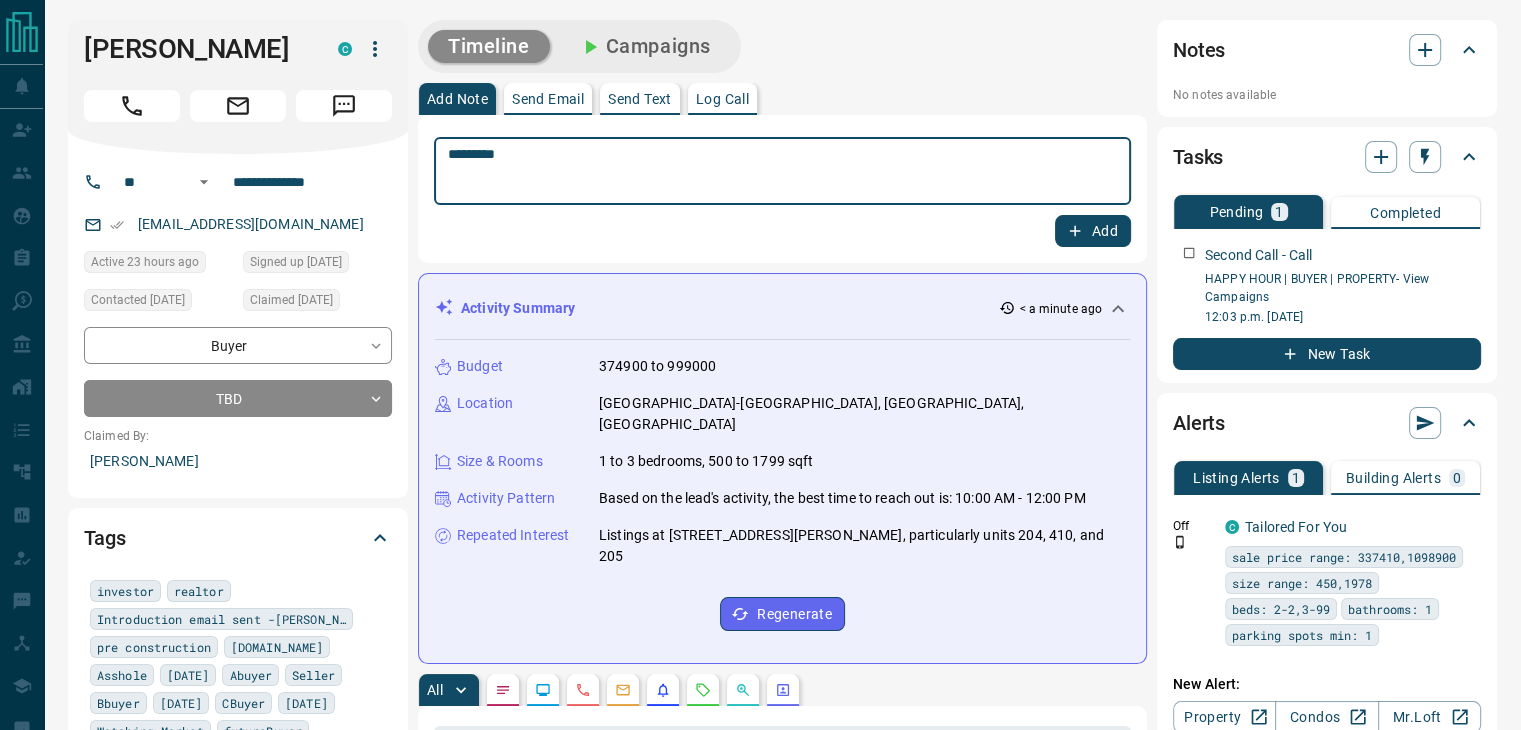 click on "*********" at bounding box center (782, 171) 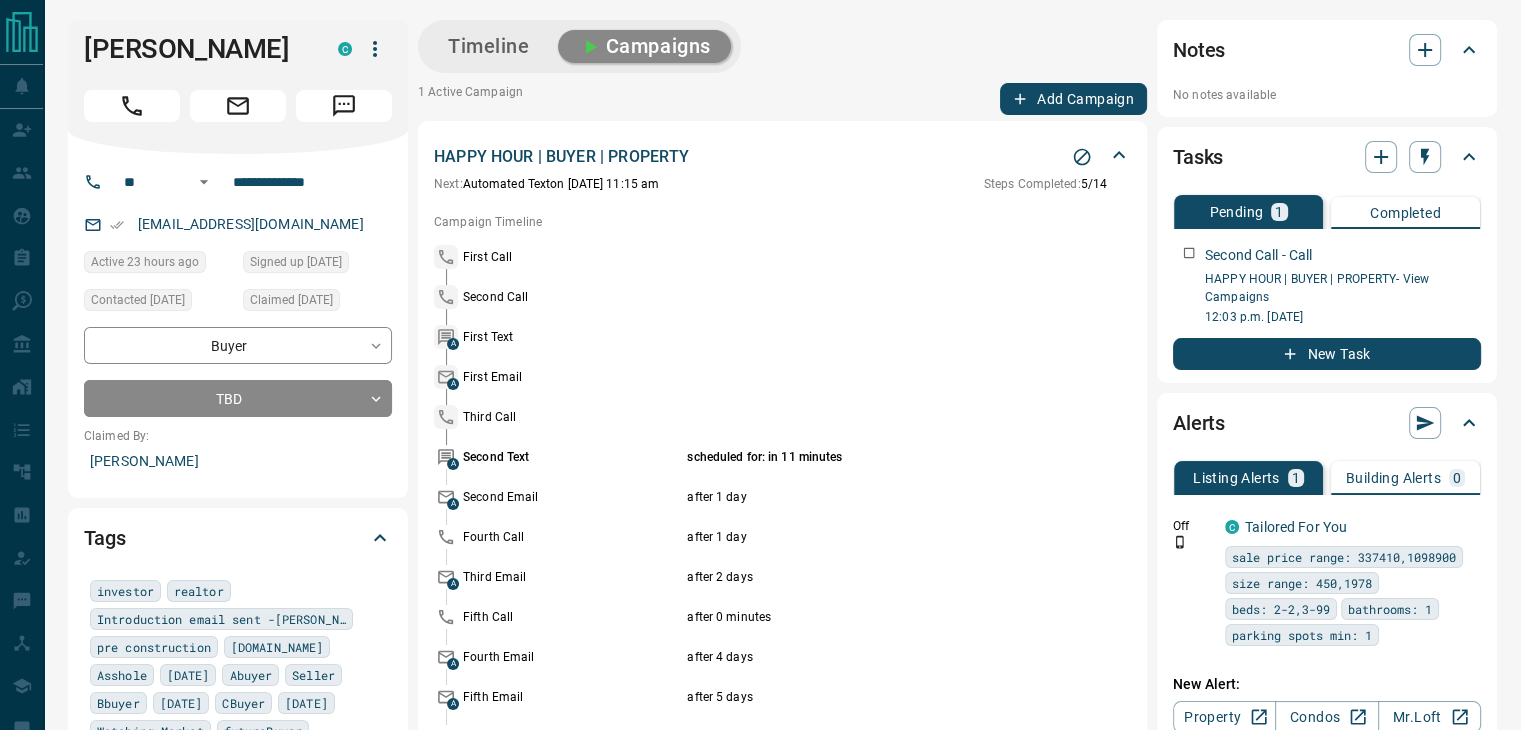 click 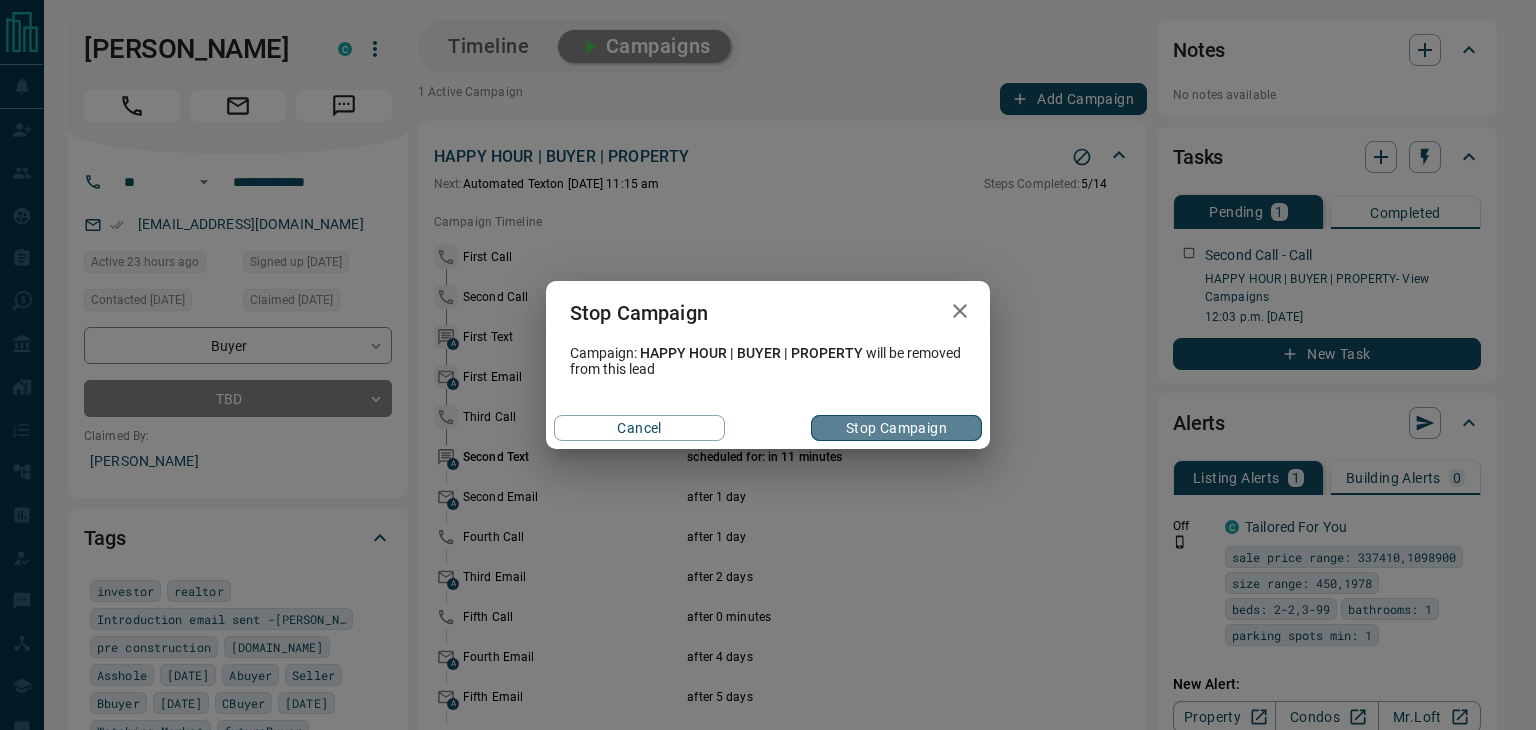 click on "Stop Campaign" at bounding box center [896, 428] 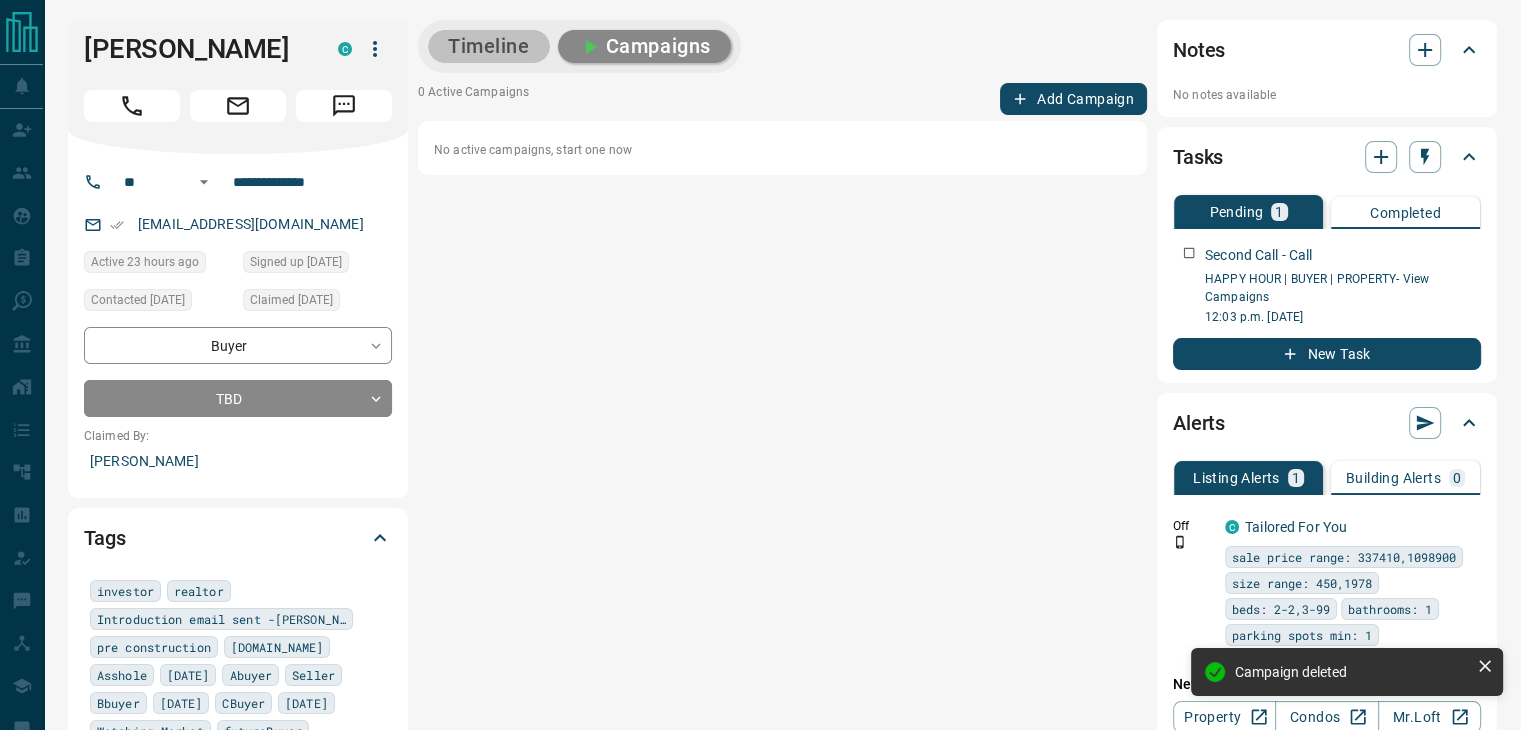 click on "Timeline" at bounding box center (489, 46) 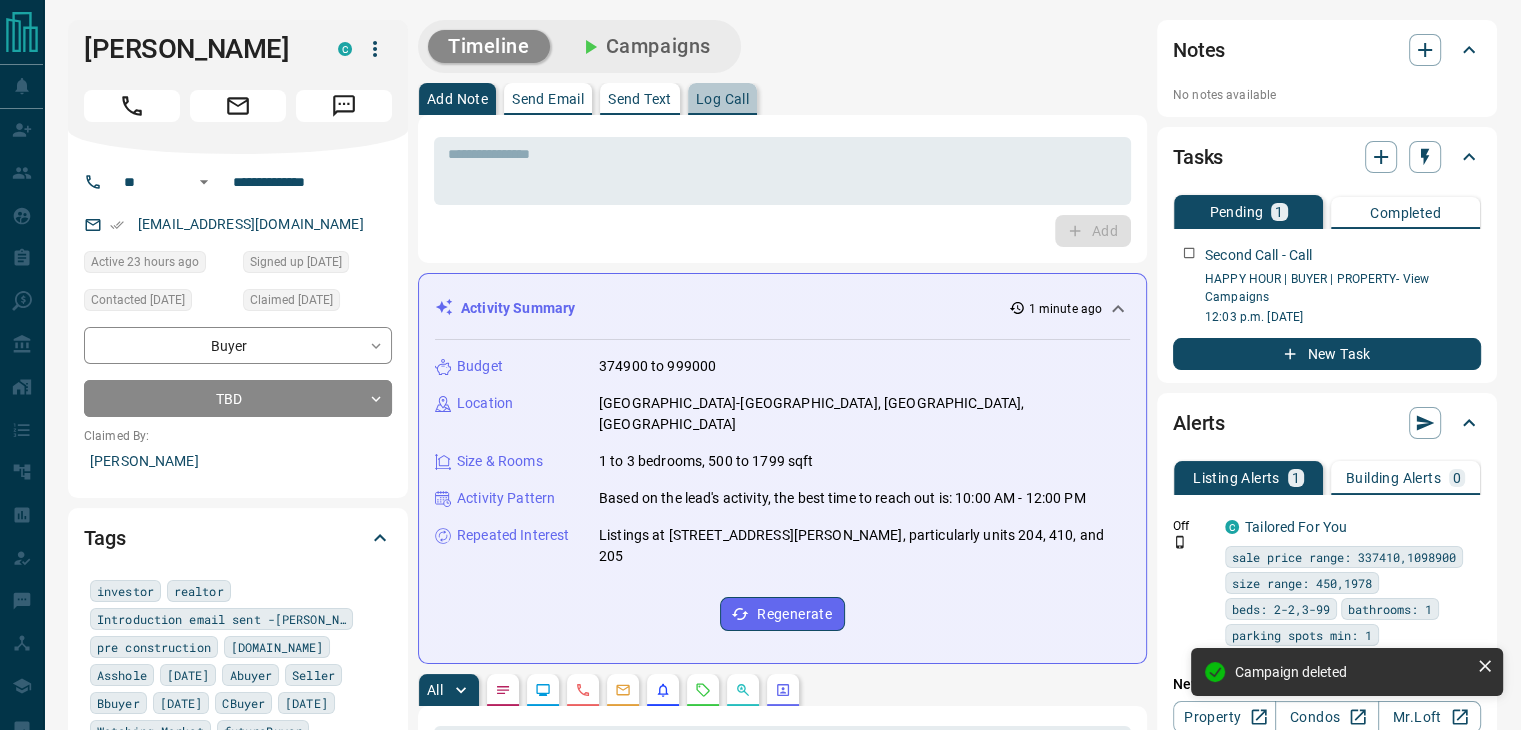 click on "Log Call" at bounding box center [722, 99] 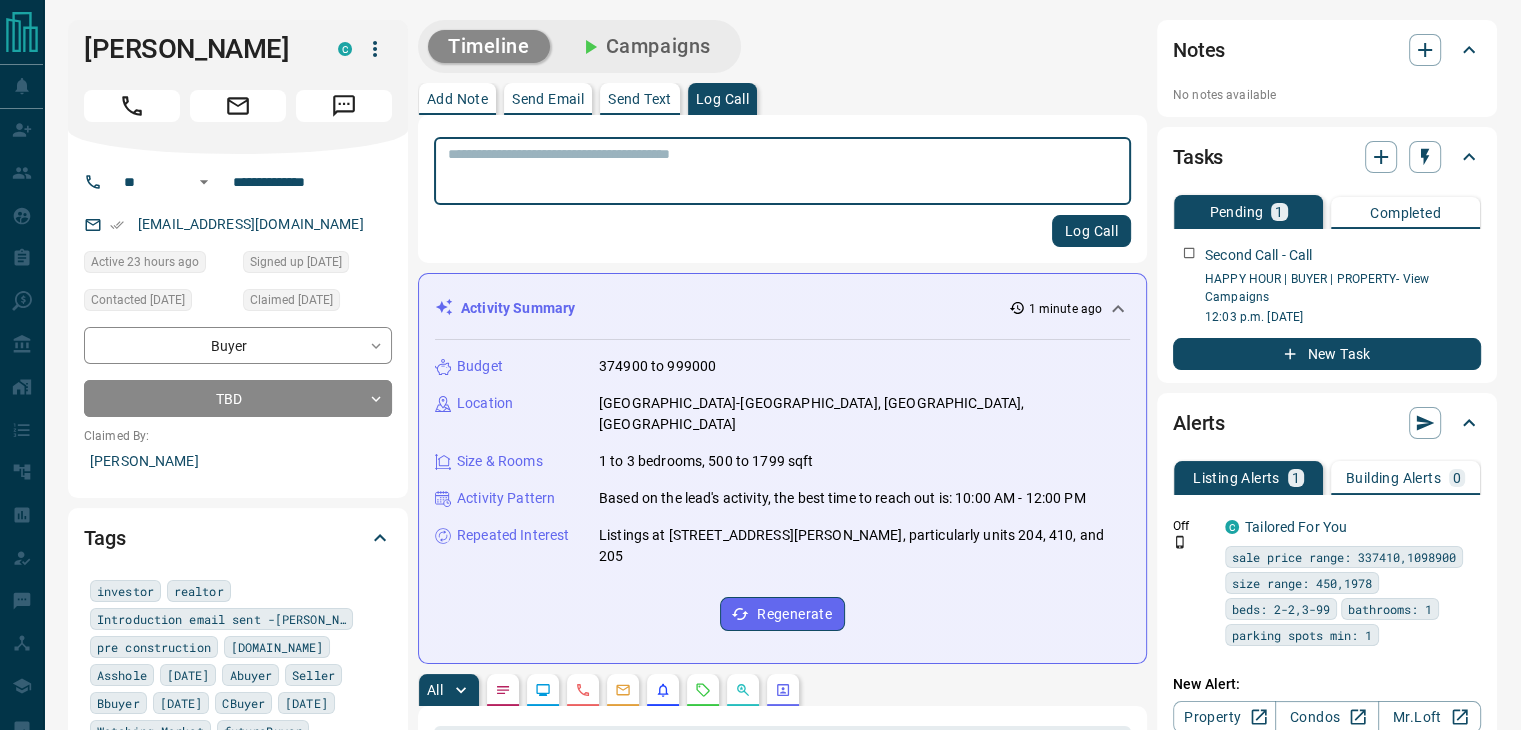 click at bounding box center [782, 171] 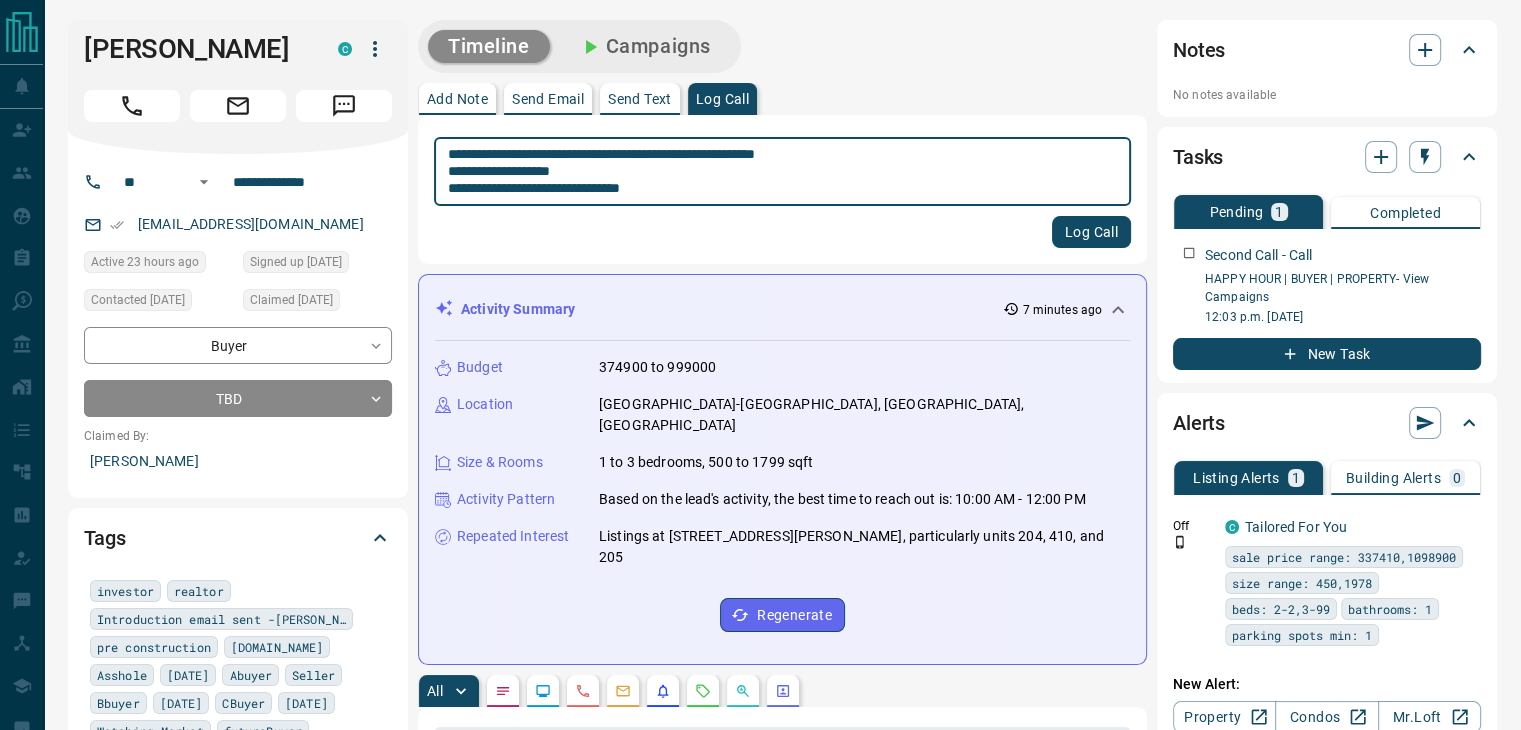 type on "**********" 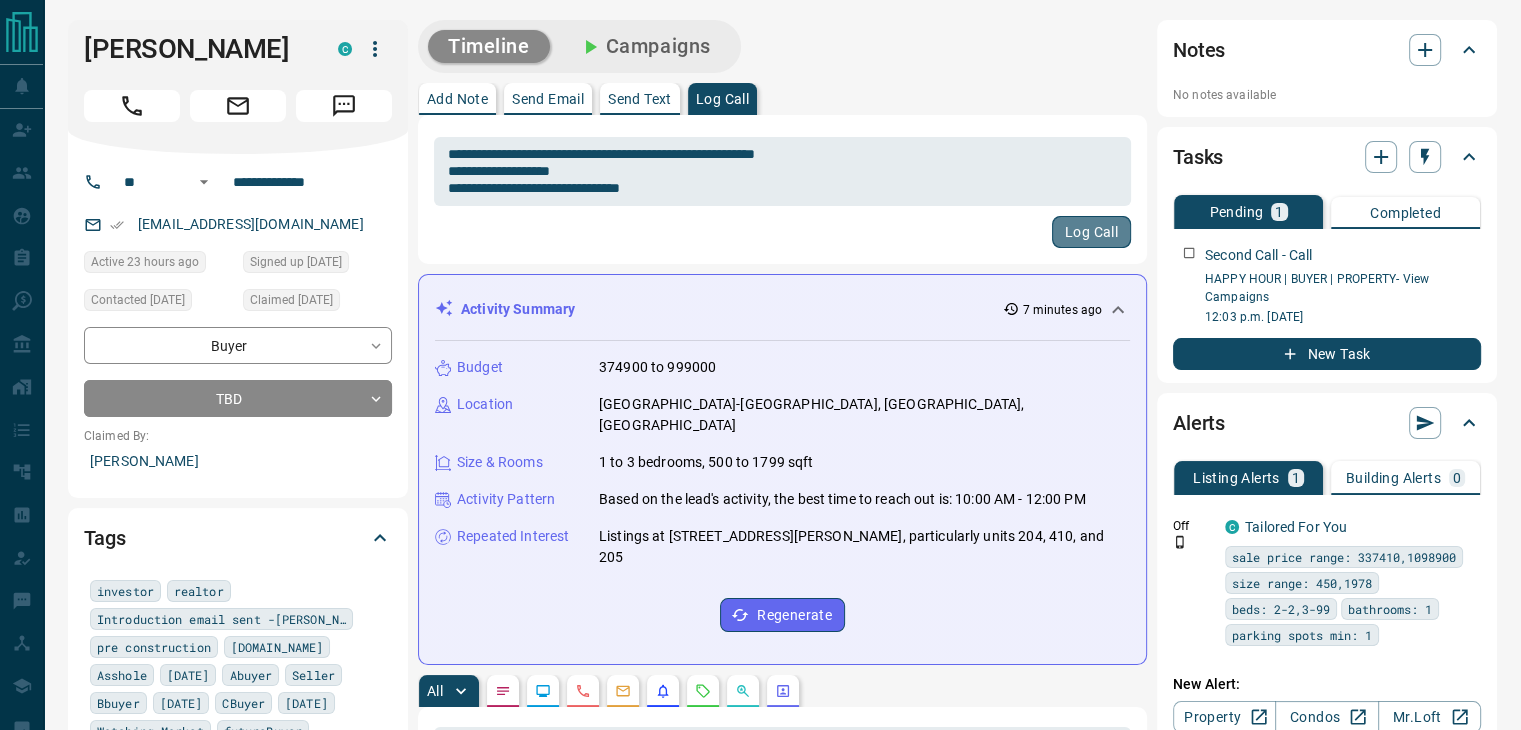 click on "Log Call" at bounding box center [1091, 232] 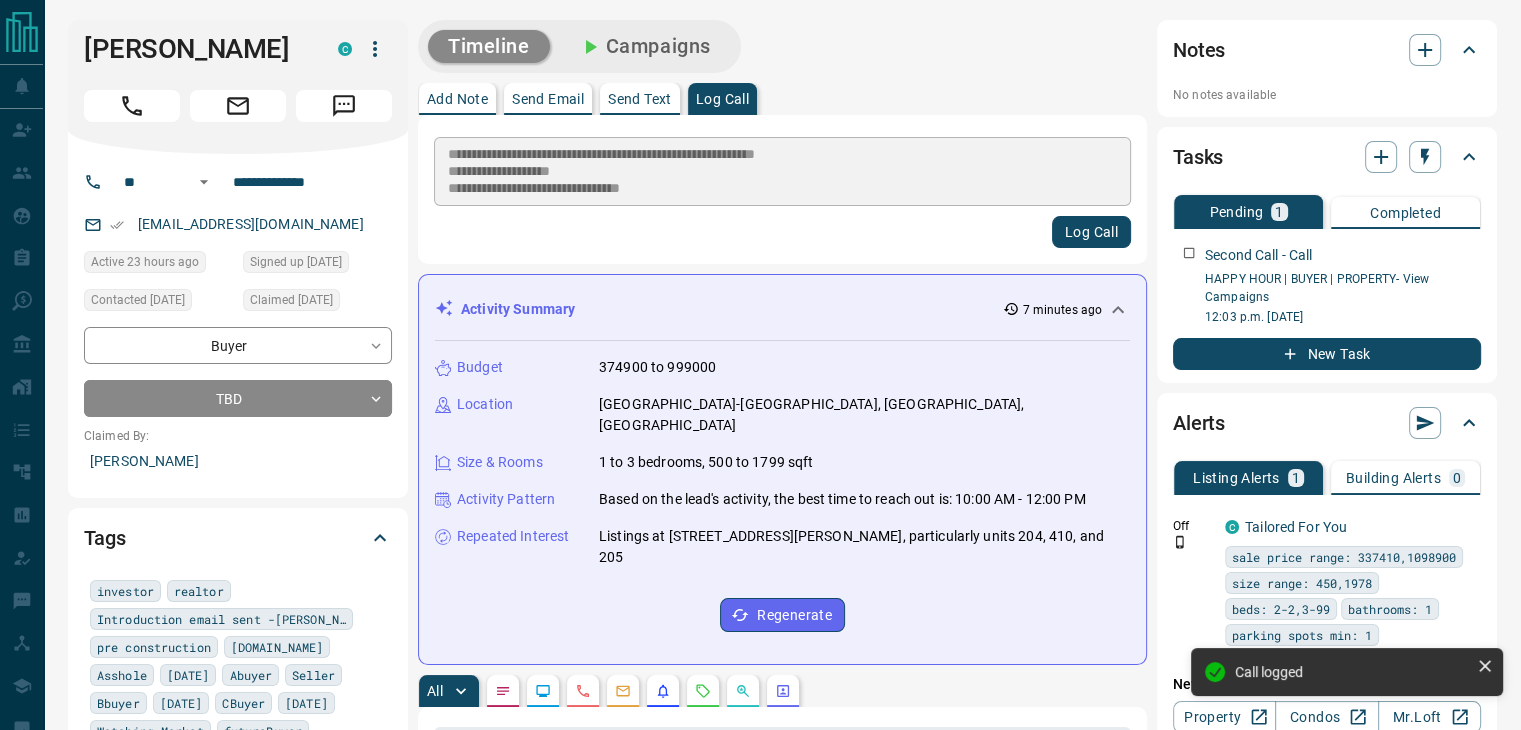 type 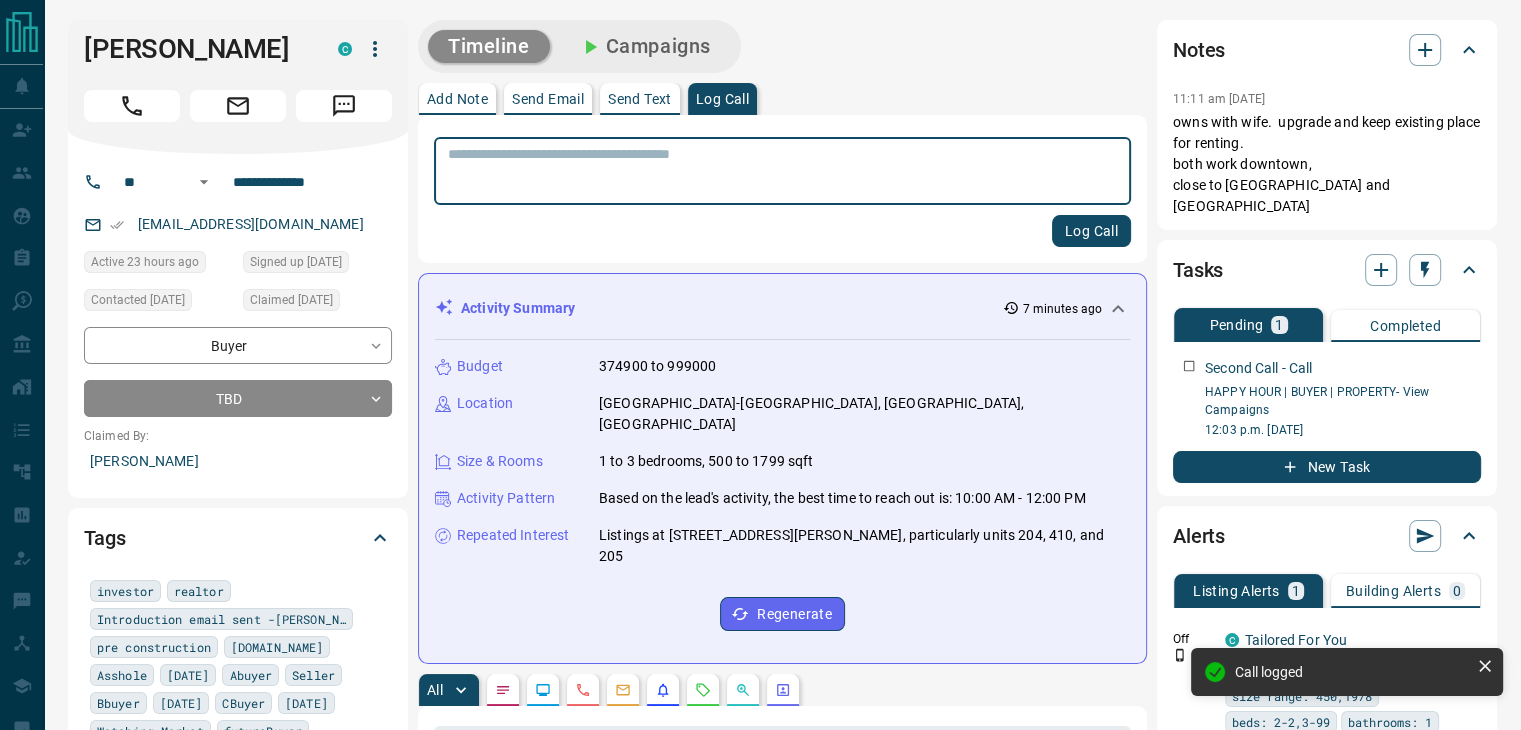 click on "Campaigns" at bounding box center (644, 46) 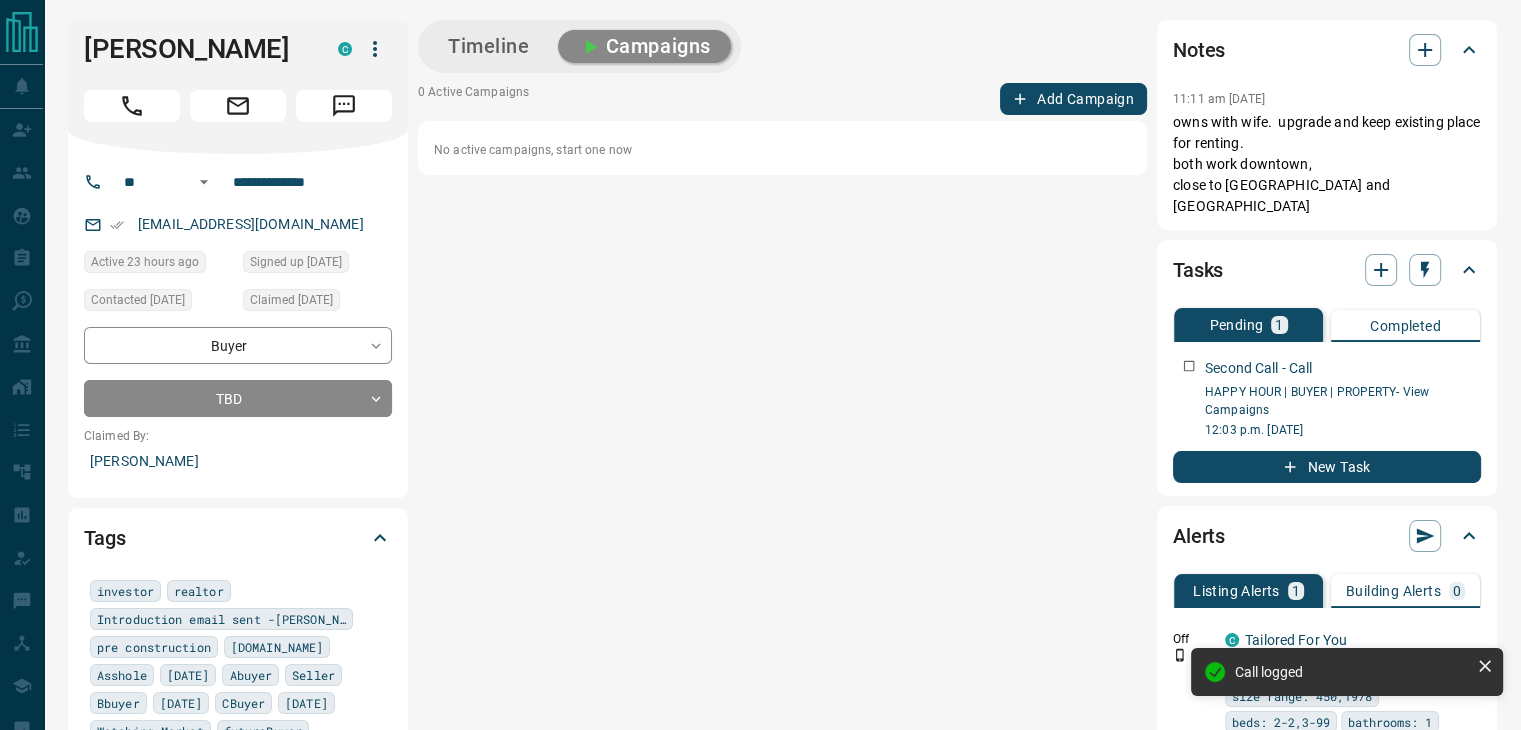click on "Timeline" at bounding box center (489, 46) 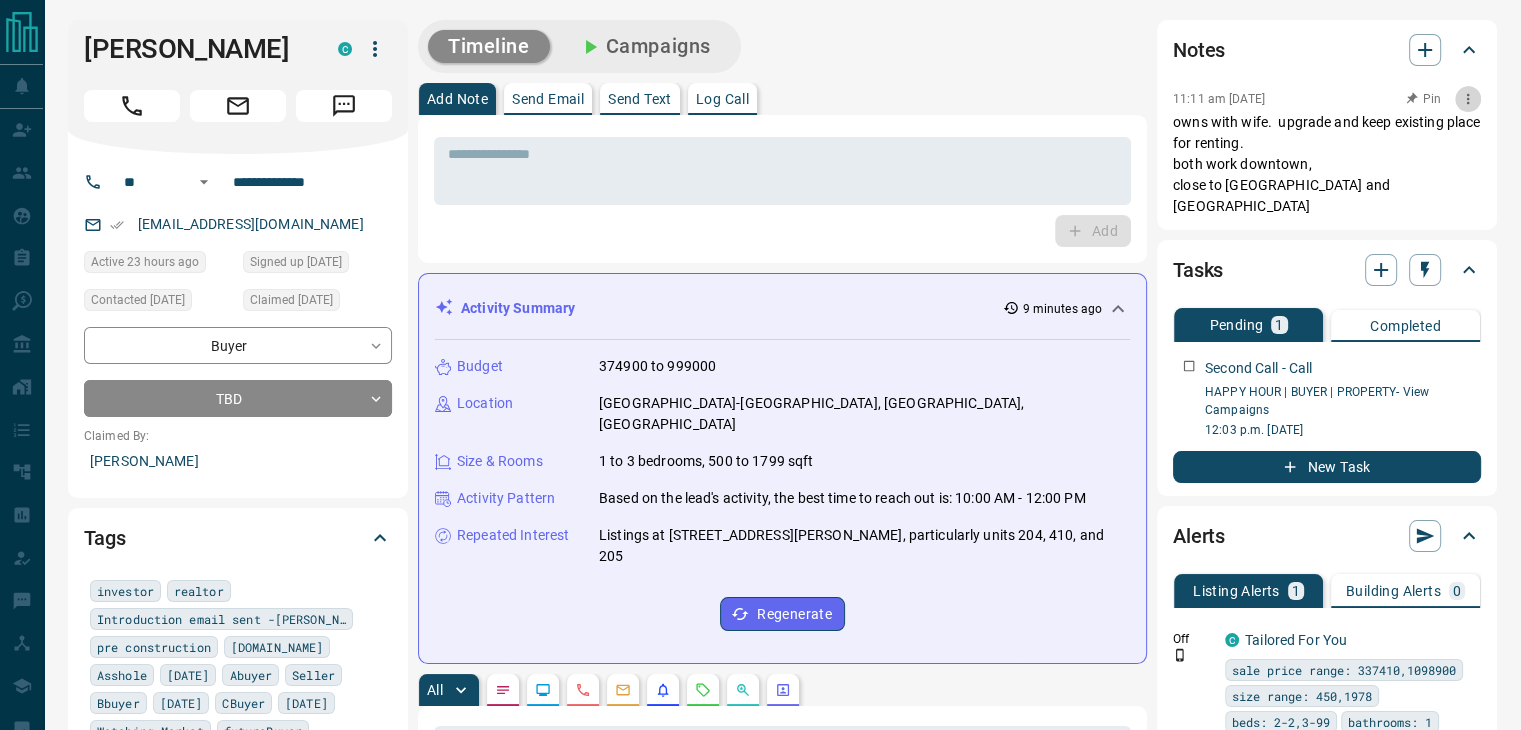 click 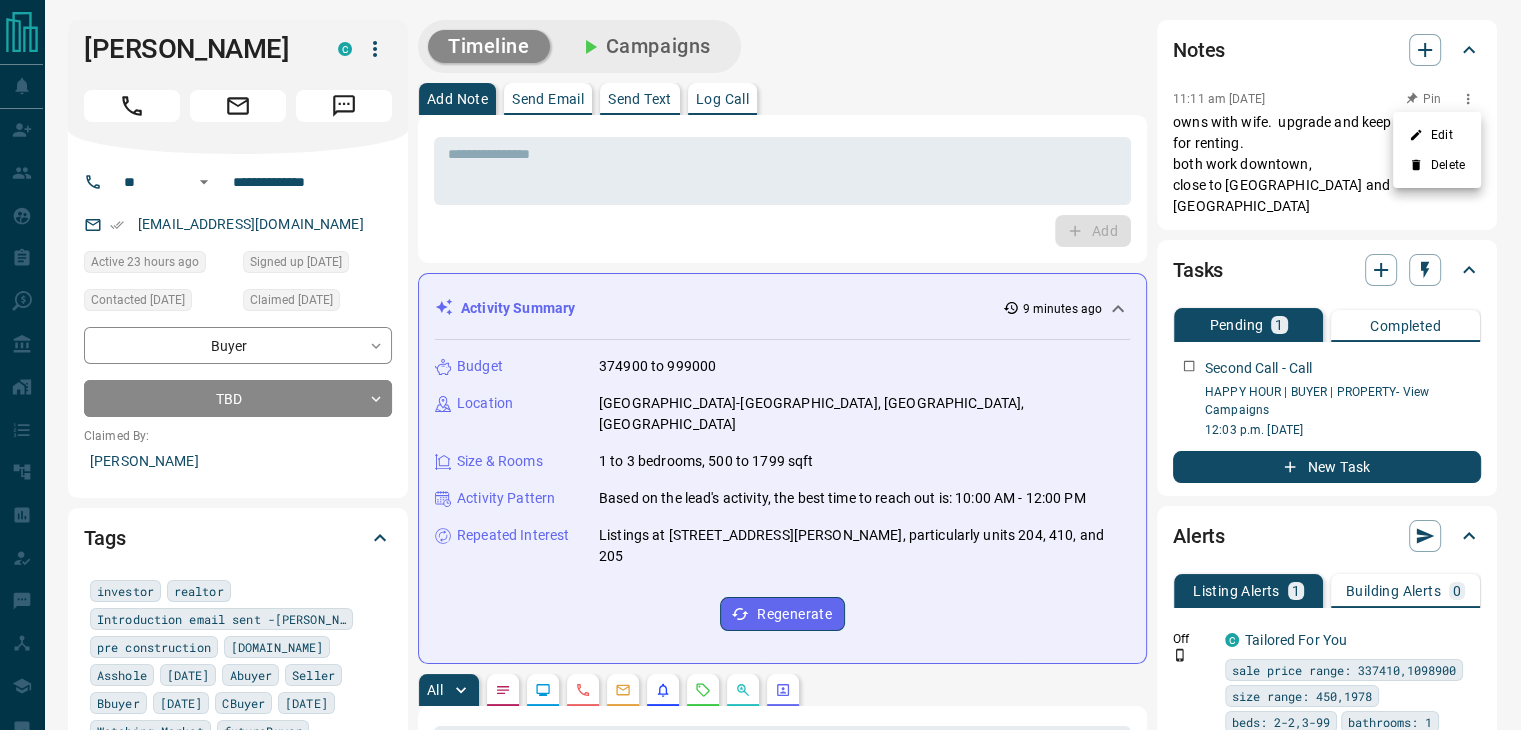 click on "Edit" at bounding box center [1437, 135] 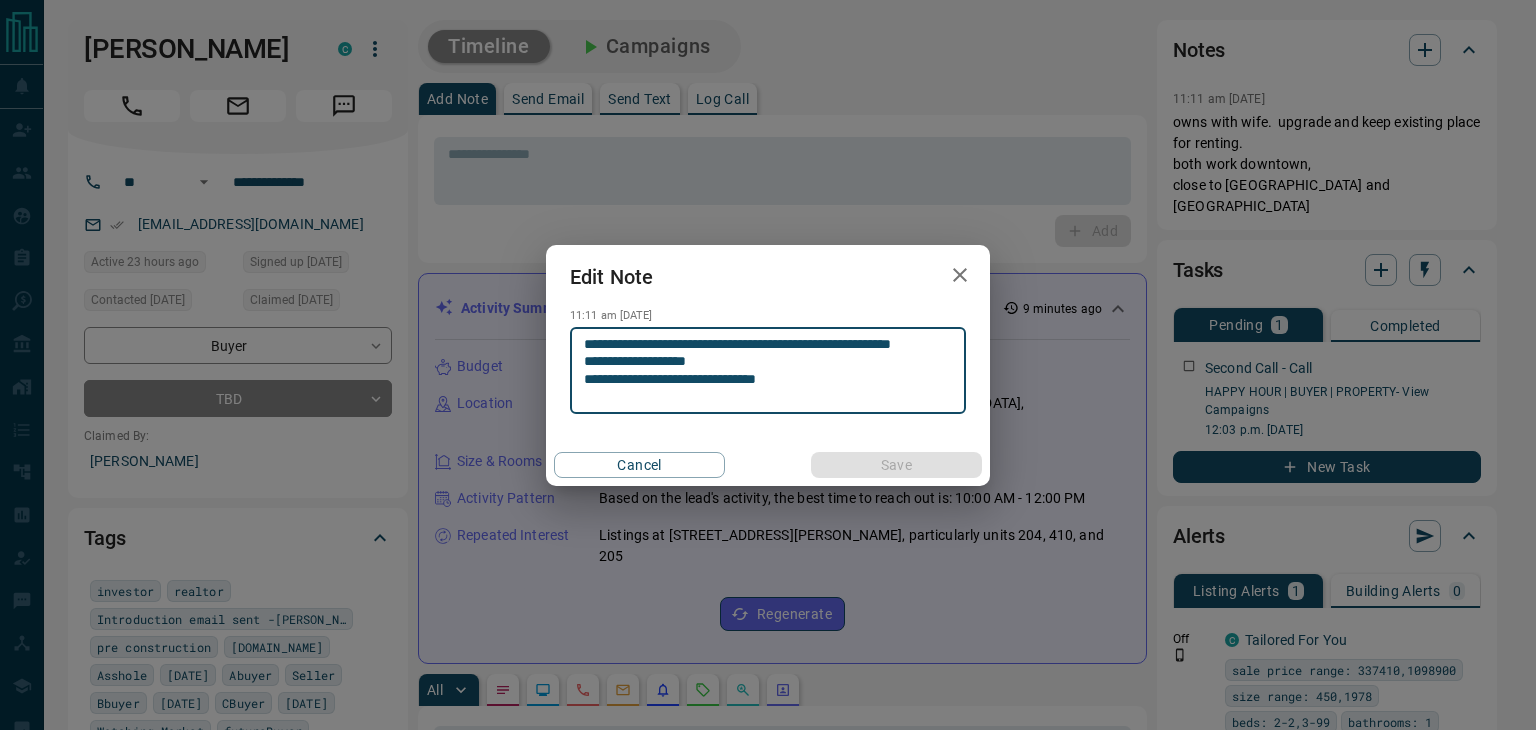 click on "**********" at bounding box center [768, 370] 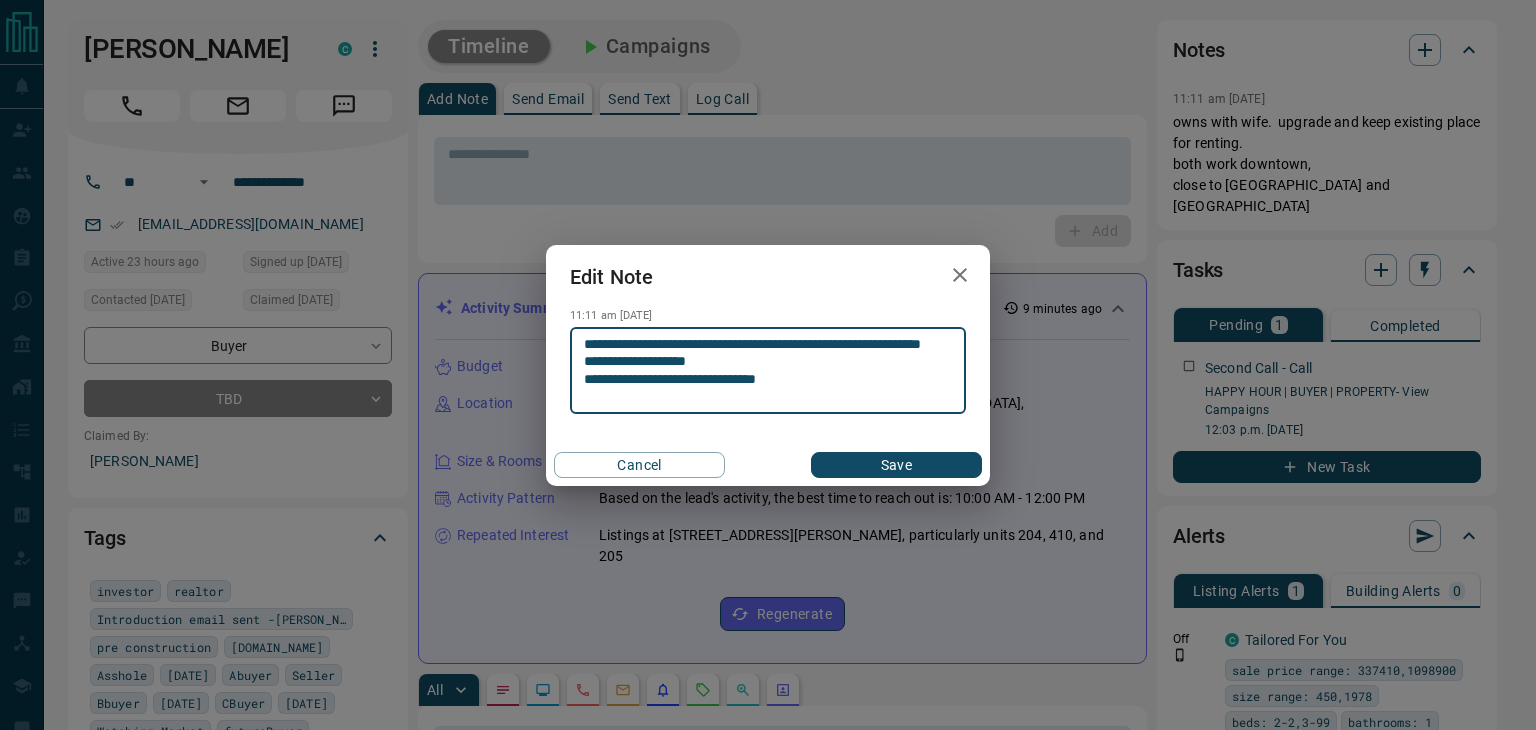 drag, startPoint x: 584, startPoint y: 397, endPoint x: 810, endPoint y: 402, distance: 226.0553 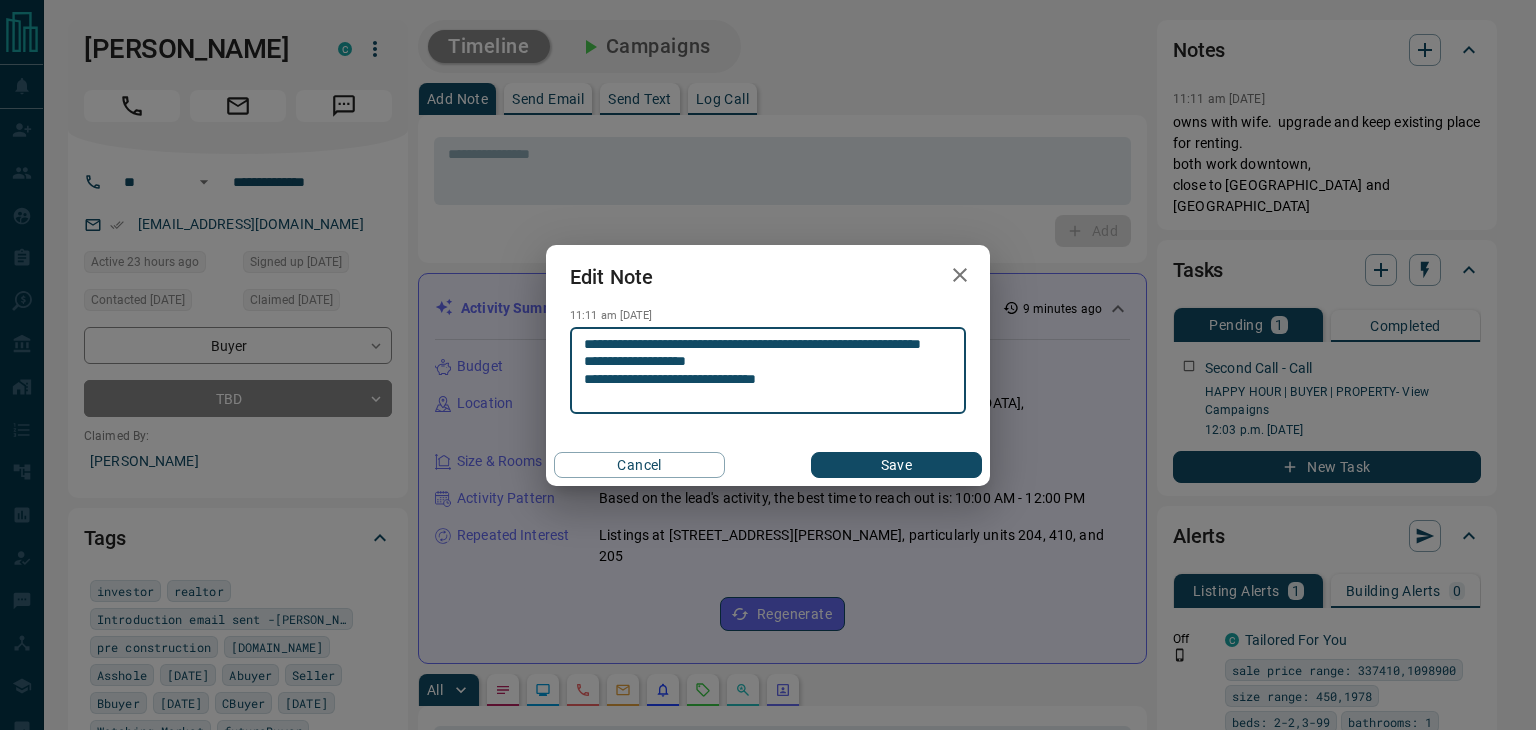 click on "**********" at bounding box center [768, 370] 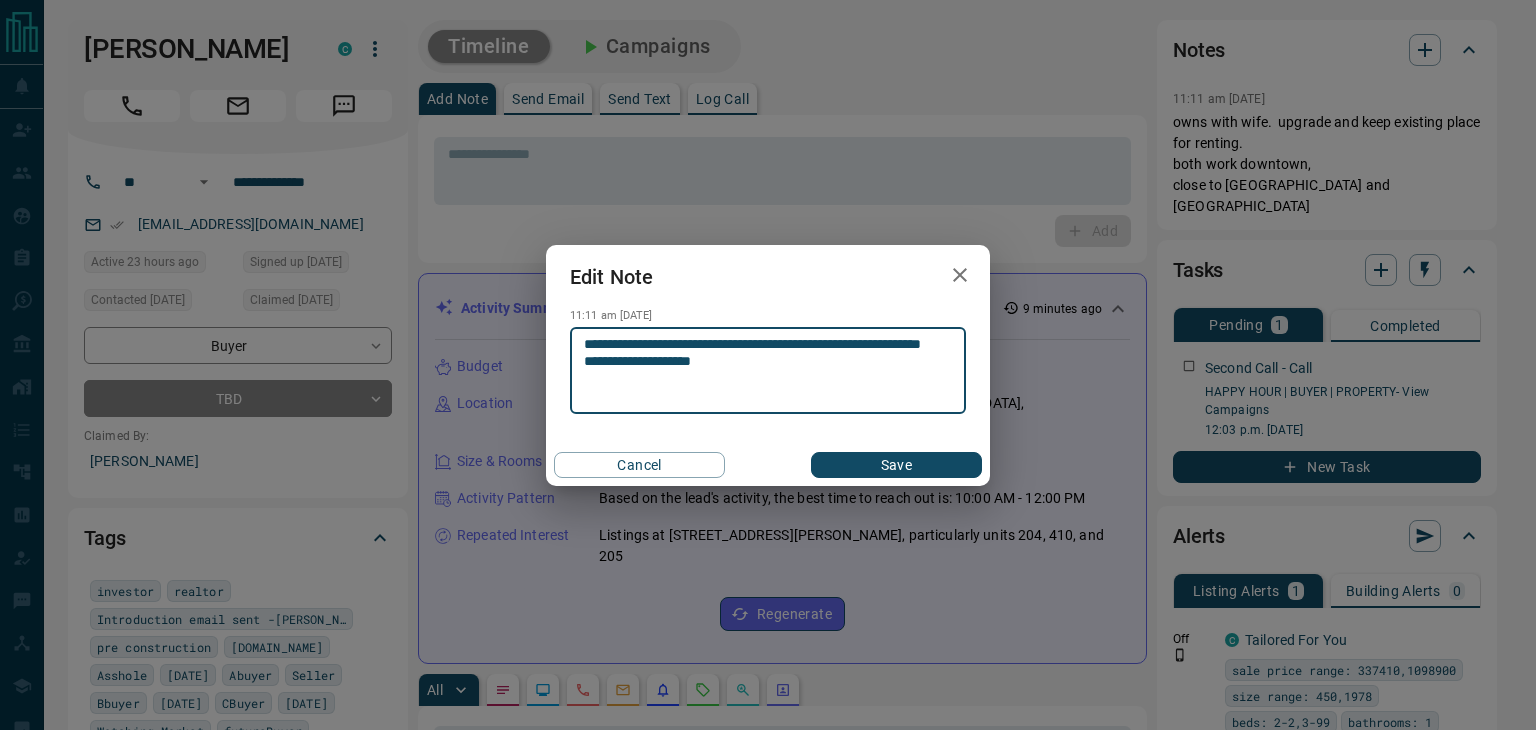 click on "**********" at bounding box center (768, 370) 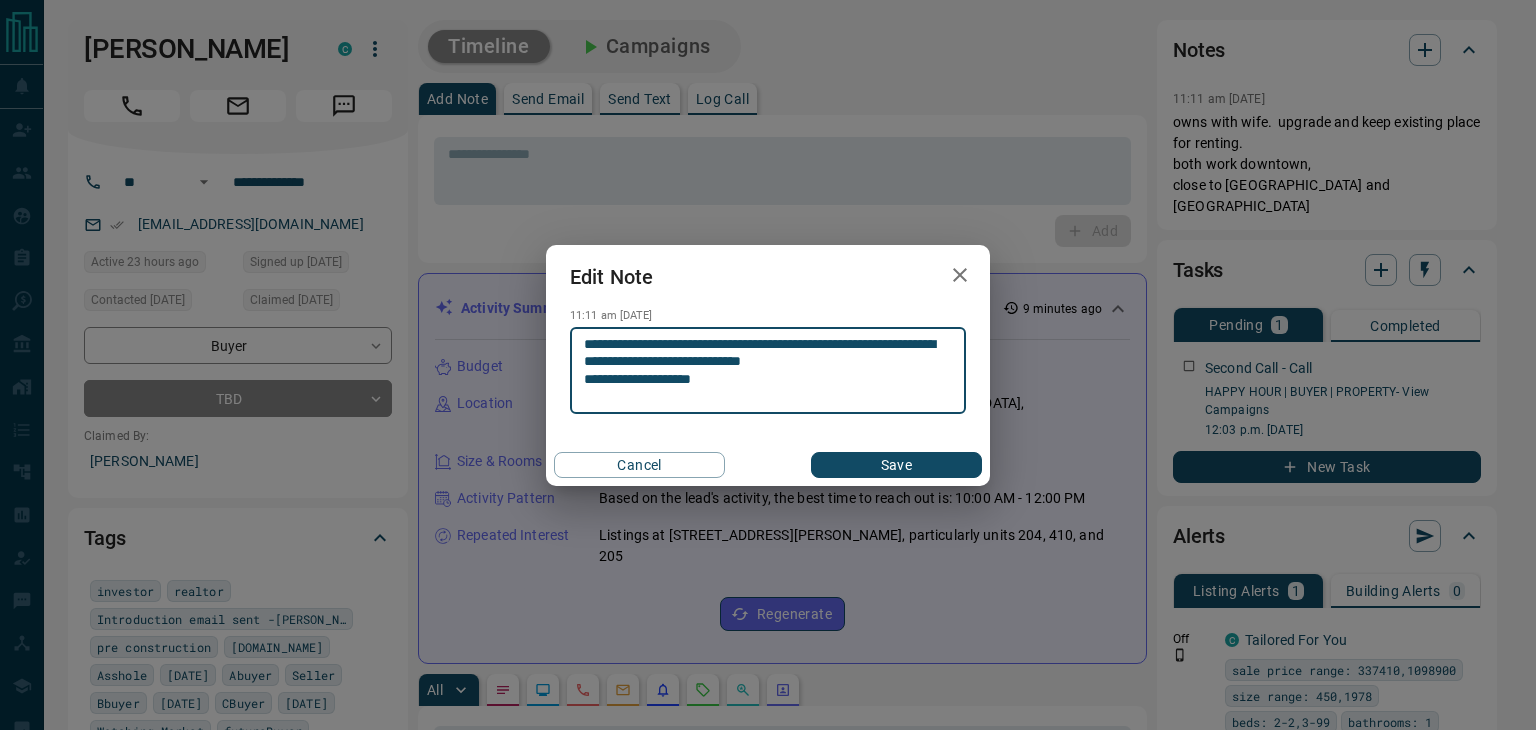 click on "**********" at bounding box center (768, 370) 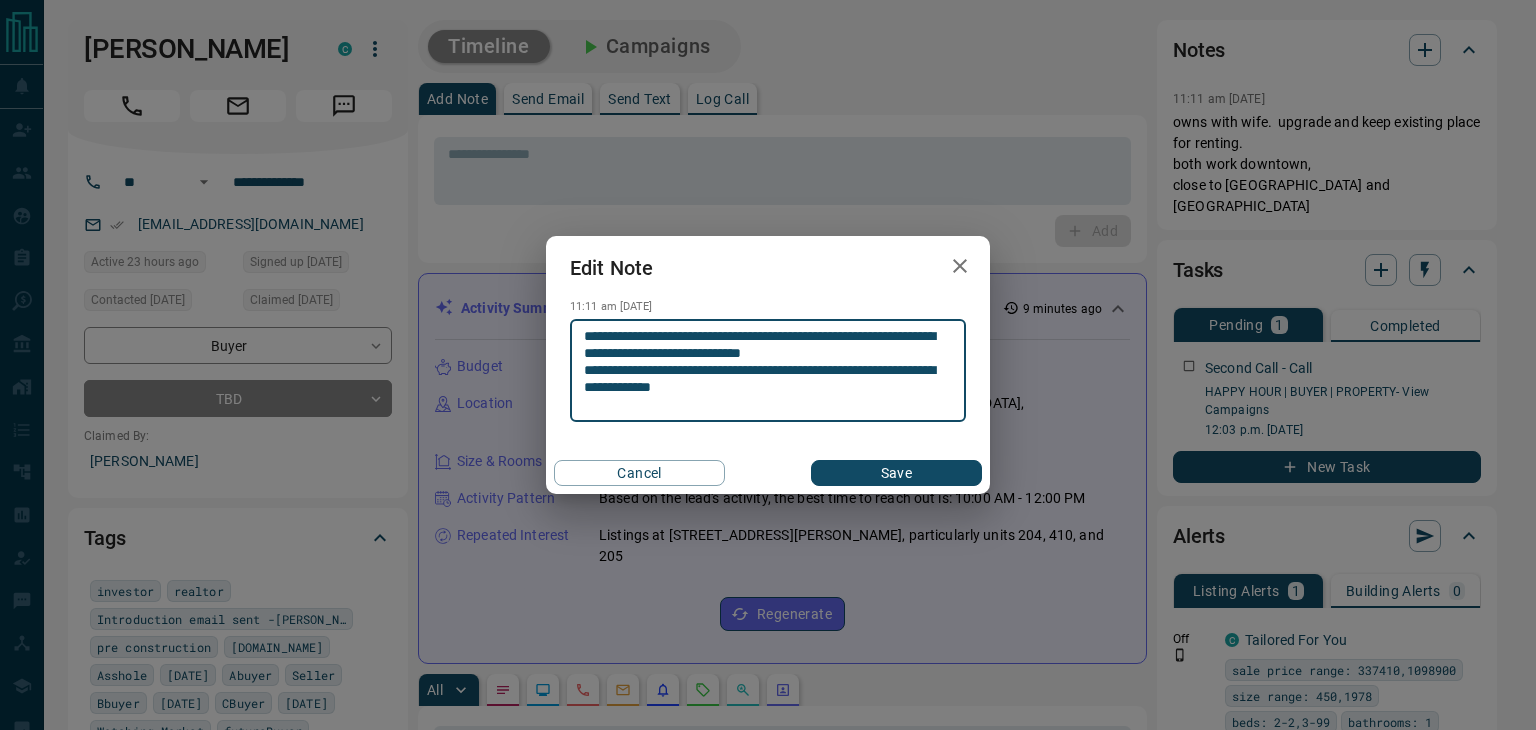 type on "**********" 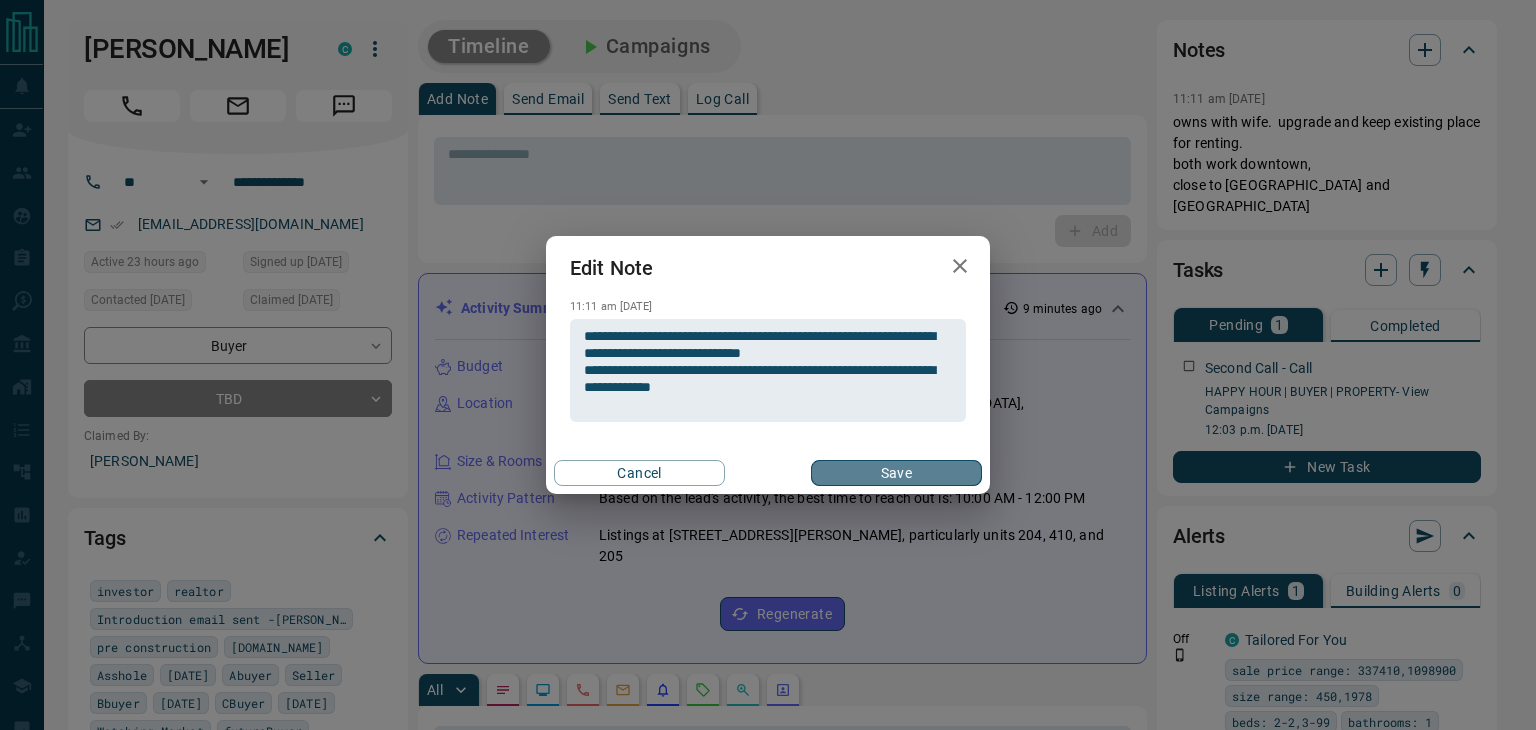click on "Save" at bounding box center [896, 473] 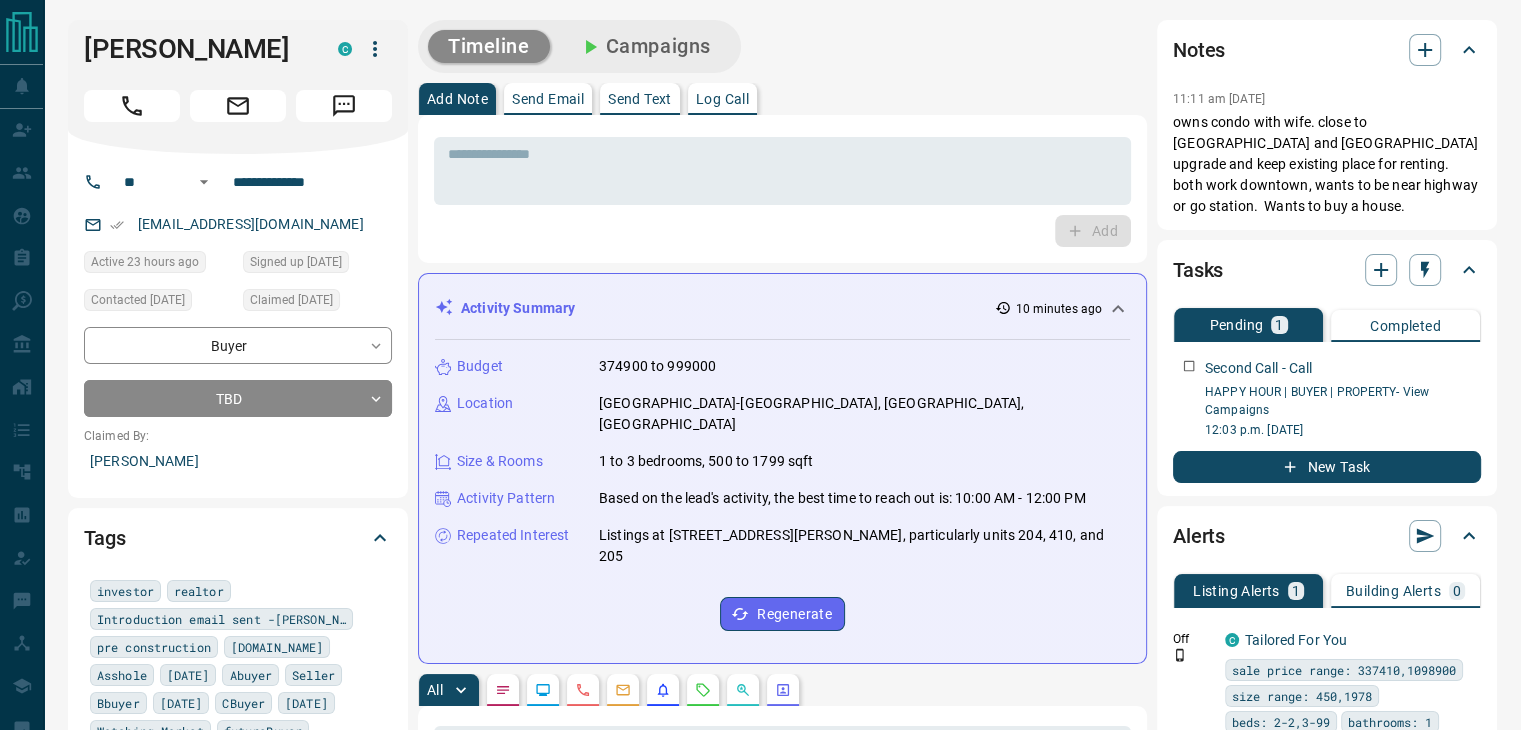 click on "Campaigns" at bounding box center [644, 46] 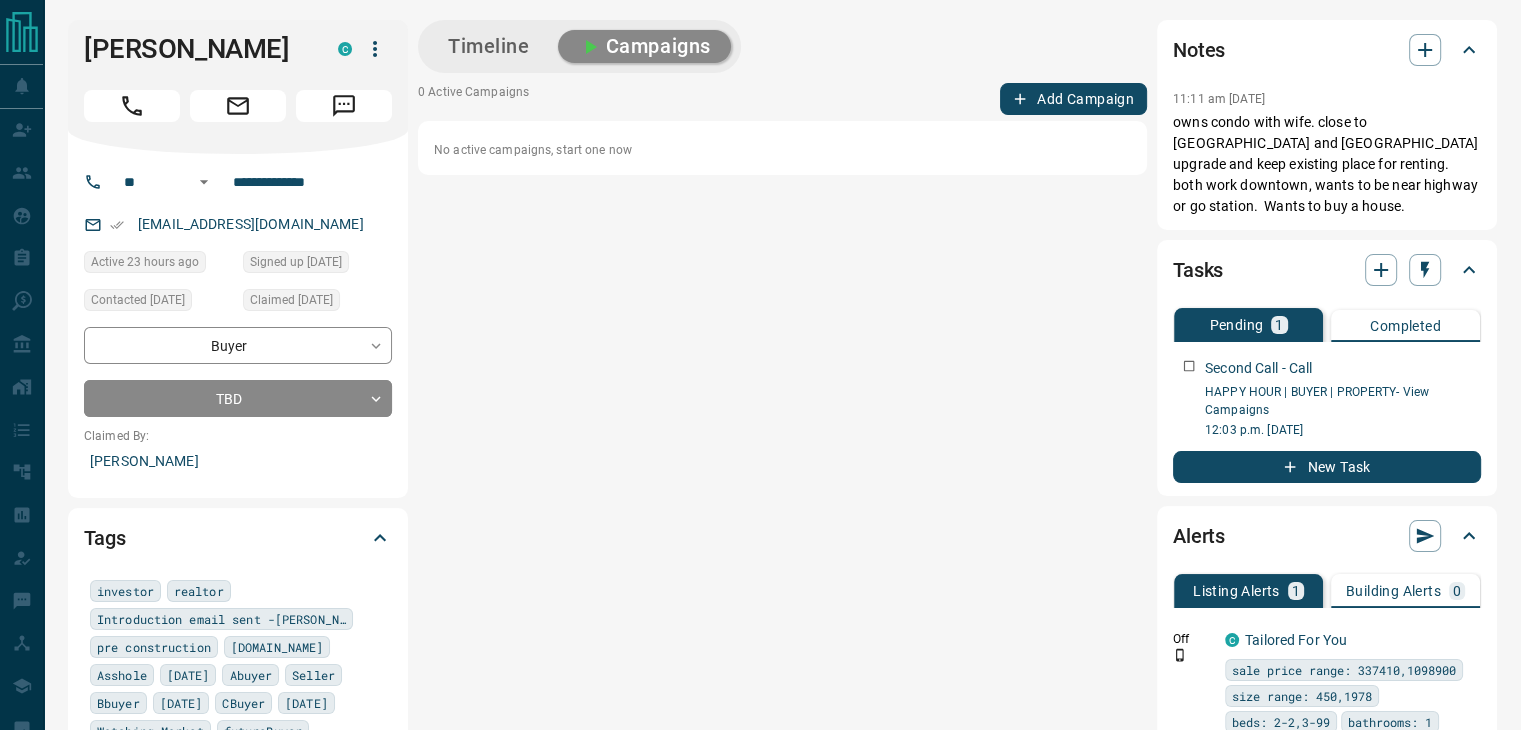 click on "Timeline" at bounding box center [489, 46] 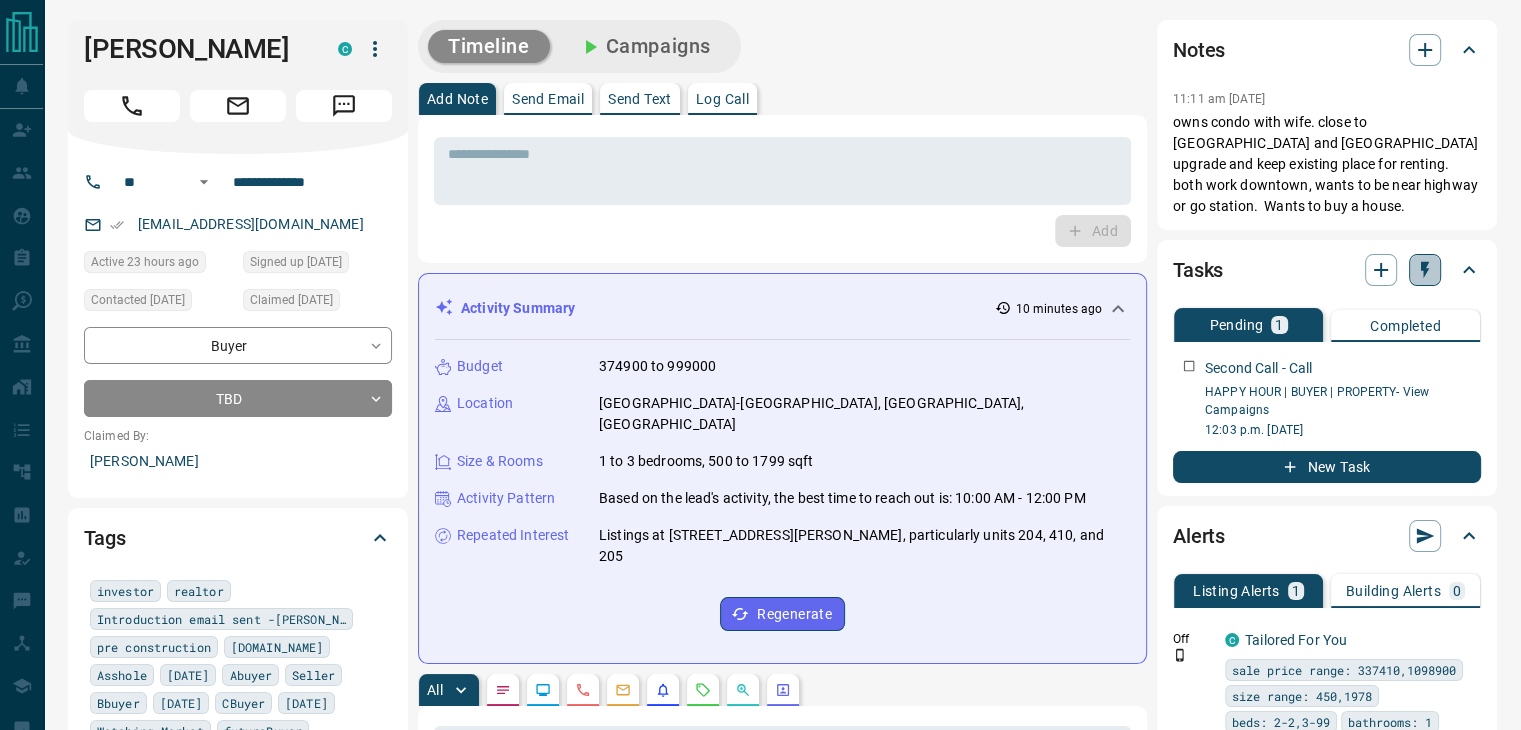 click 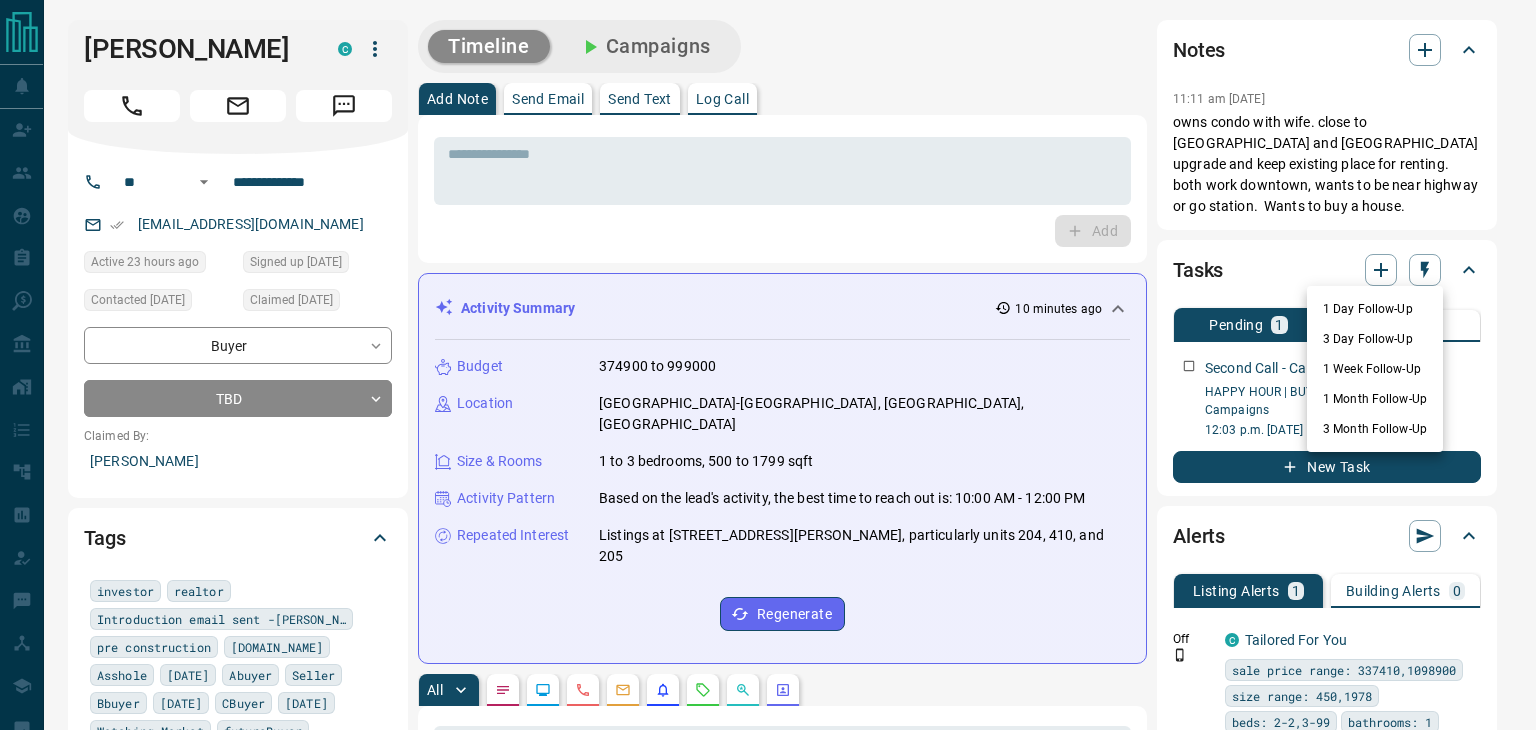 click on "1 Day Follow-Up" at bounding box center (1375, 309) 